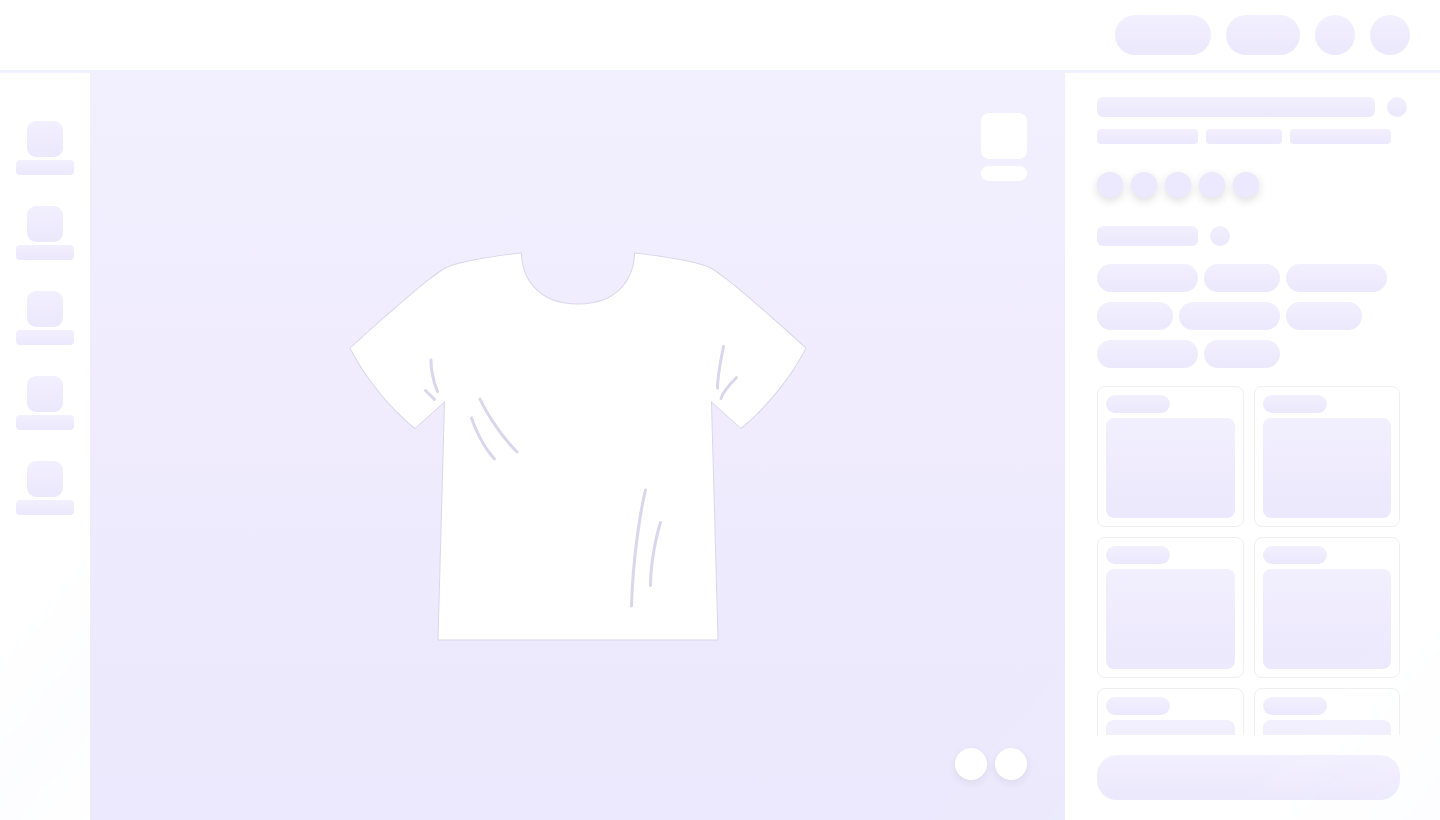 scroll, scrollTop: 0, scrollLeft: 0, axis: both 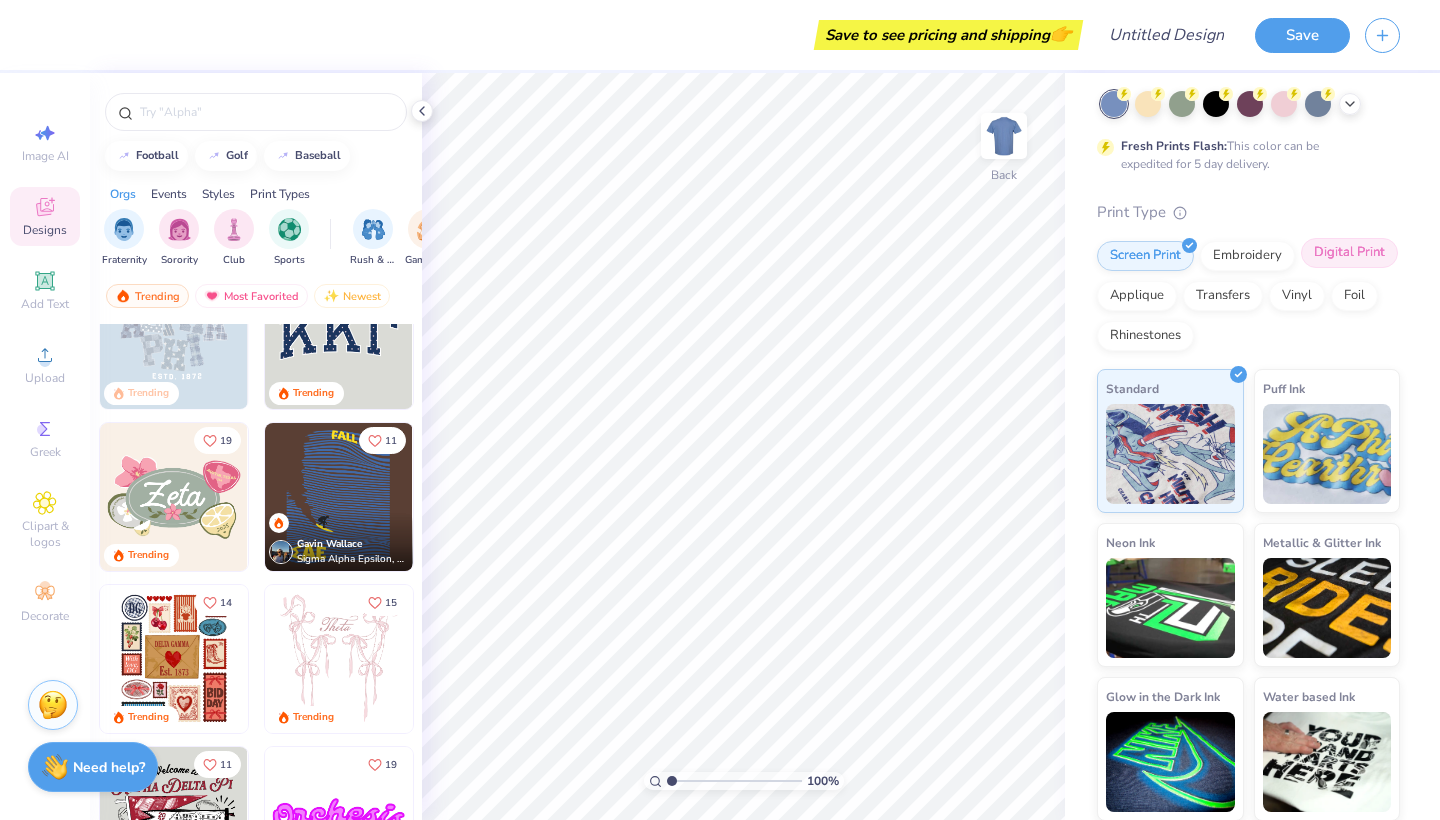click on "Digital Print" at bounding box center [1349, 253] 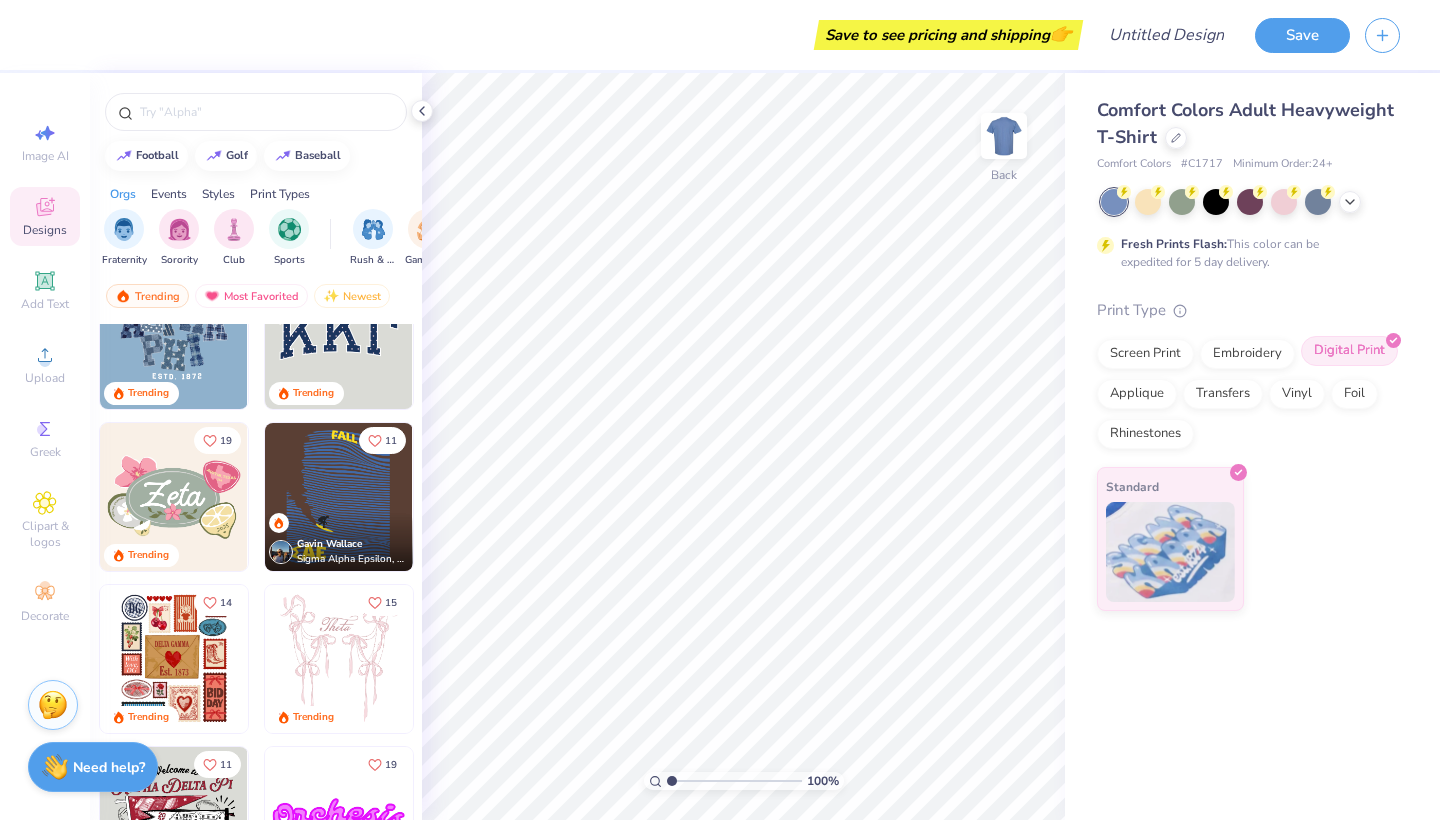 scroll, scrollTop: 0, scrollLeft: 0, axis: both 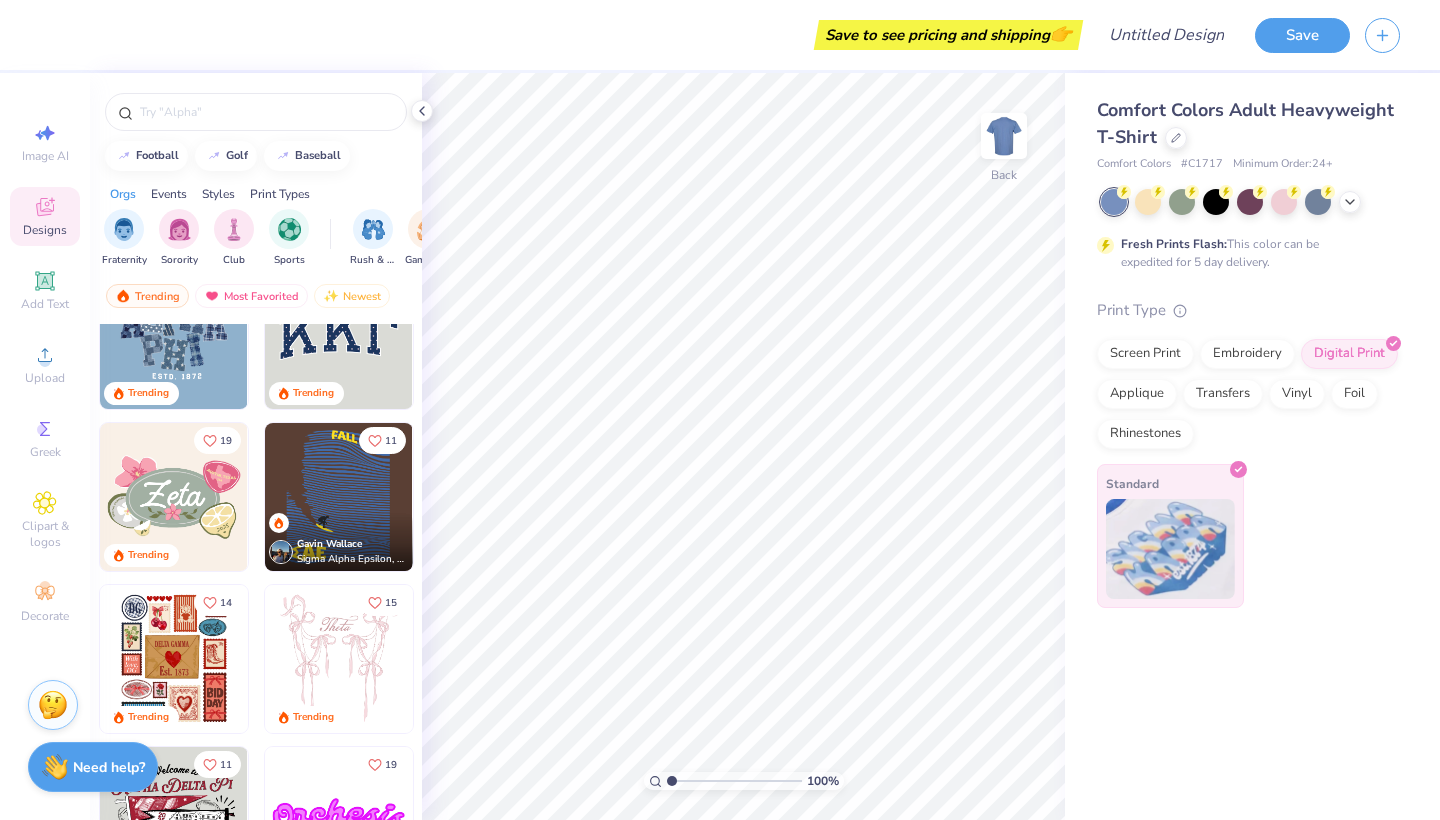 click at bounding box center [1170, 549] 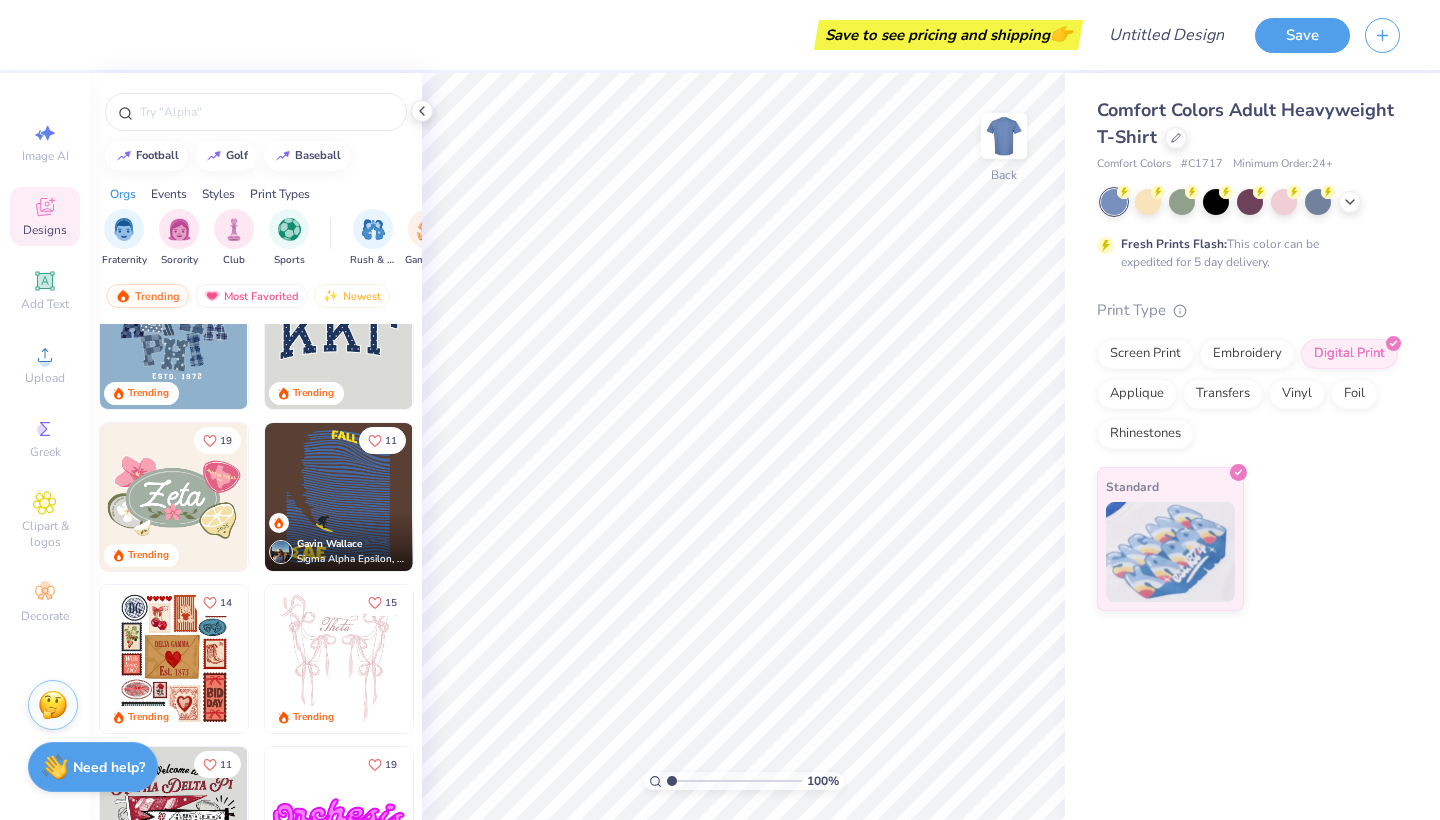 click on "Save to see pricing and shipping  👉" at bounding box center (948, 35) 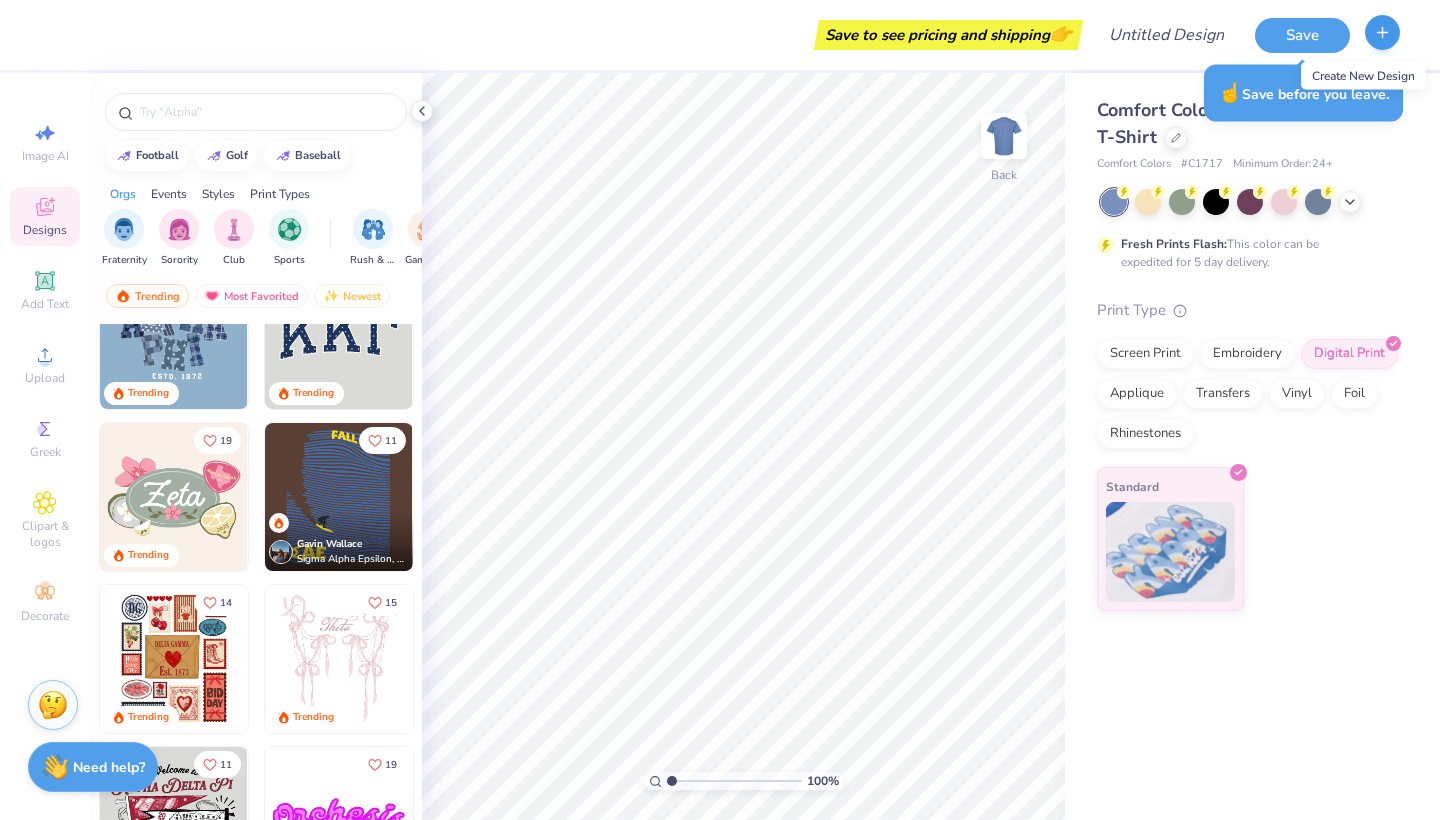 click at bounding box center [1382, 32] 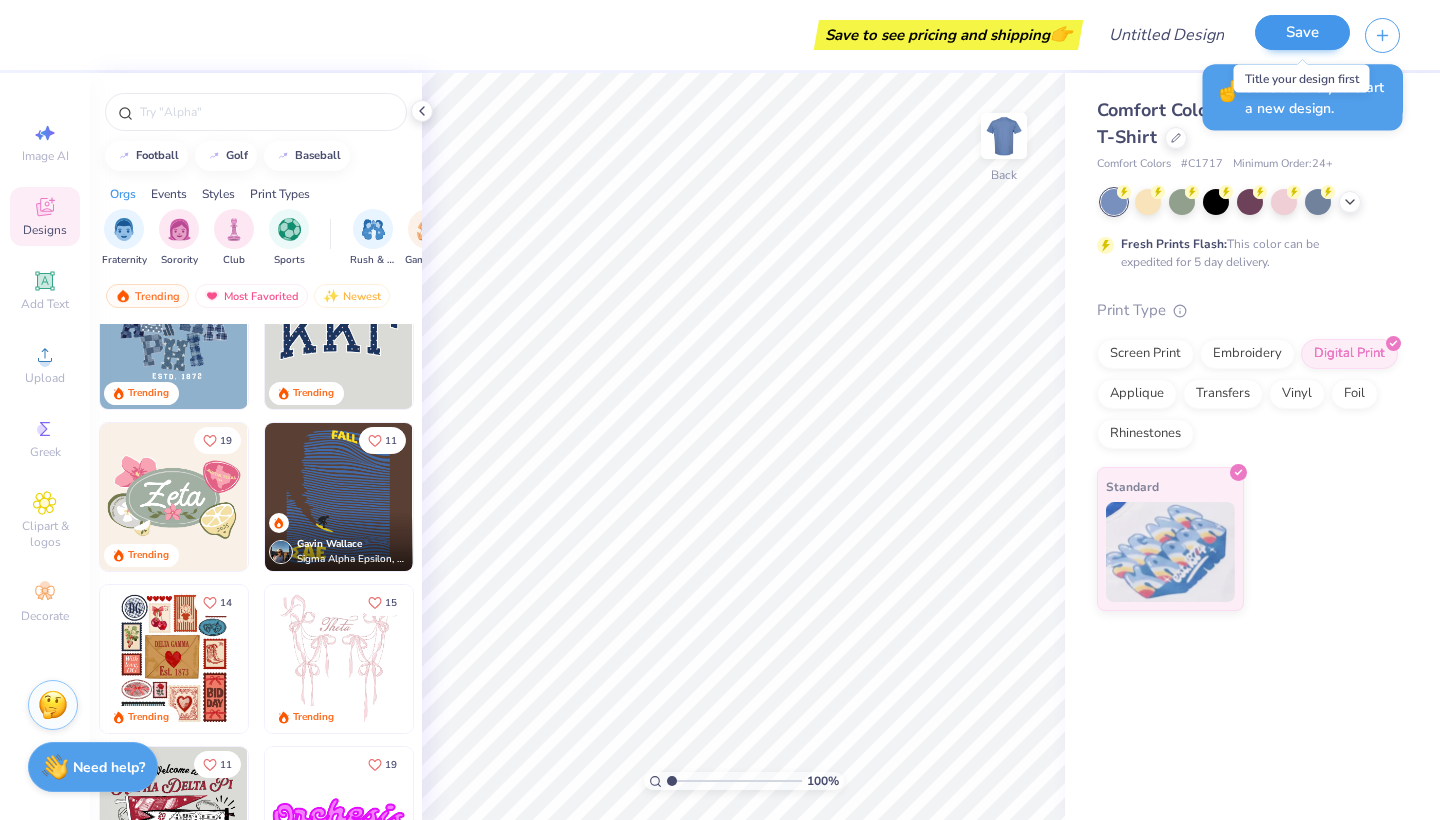 click on "Save" at bounding box center [1302, 32] 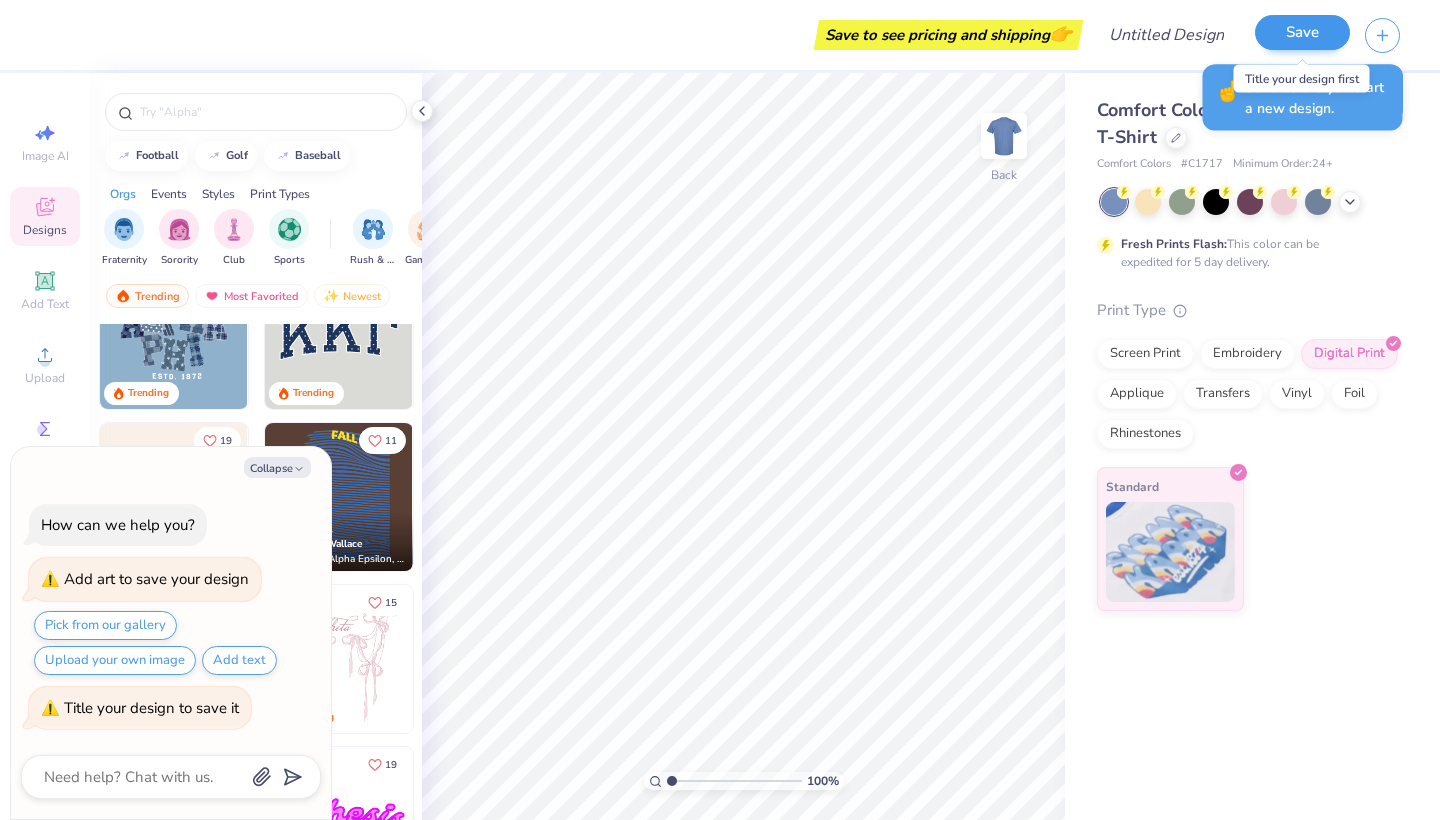type on "x" 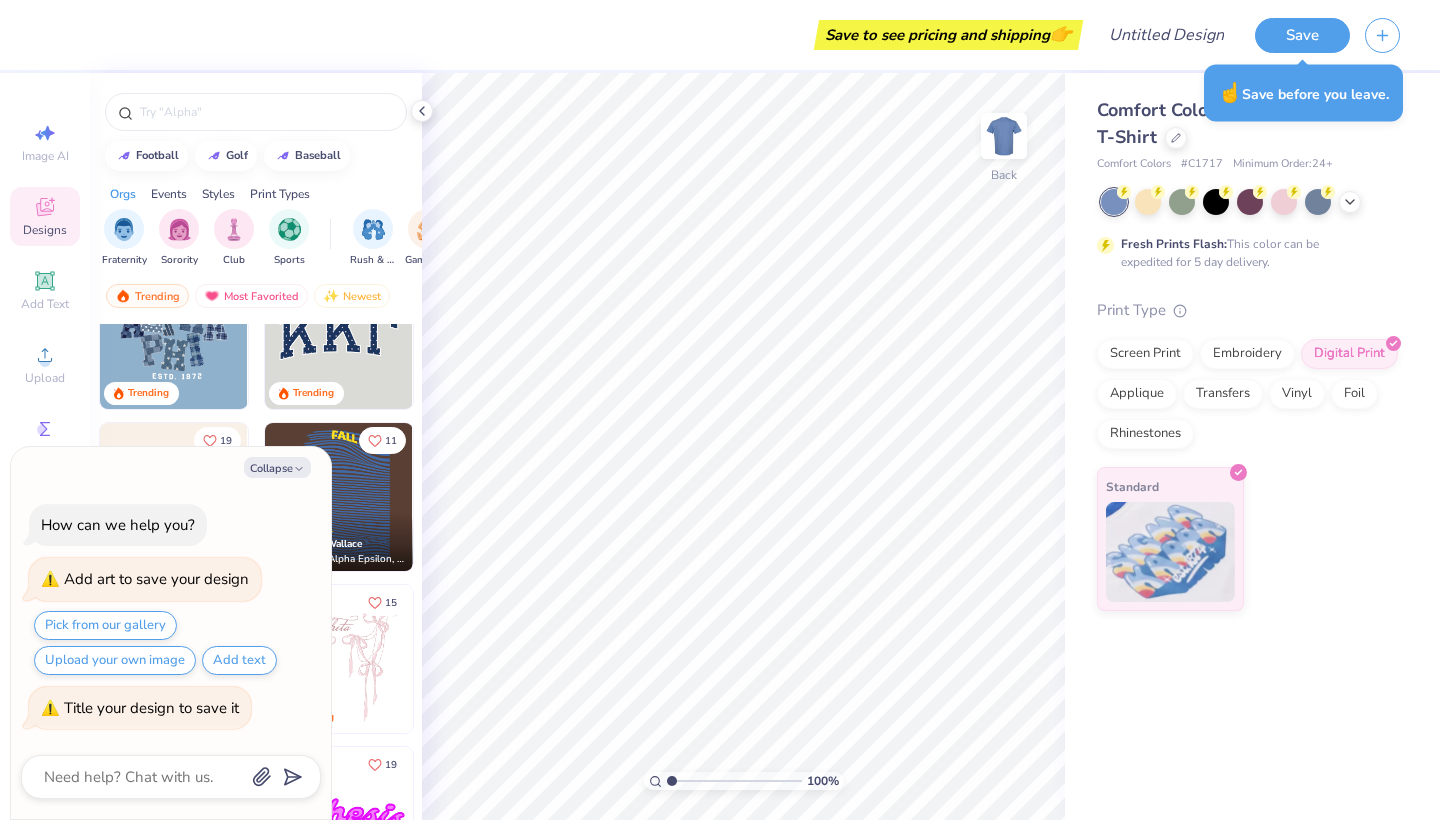 click at bounding box center (143, 777) 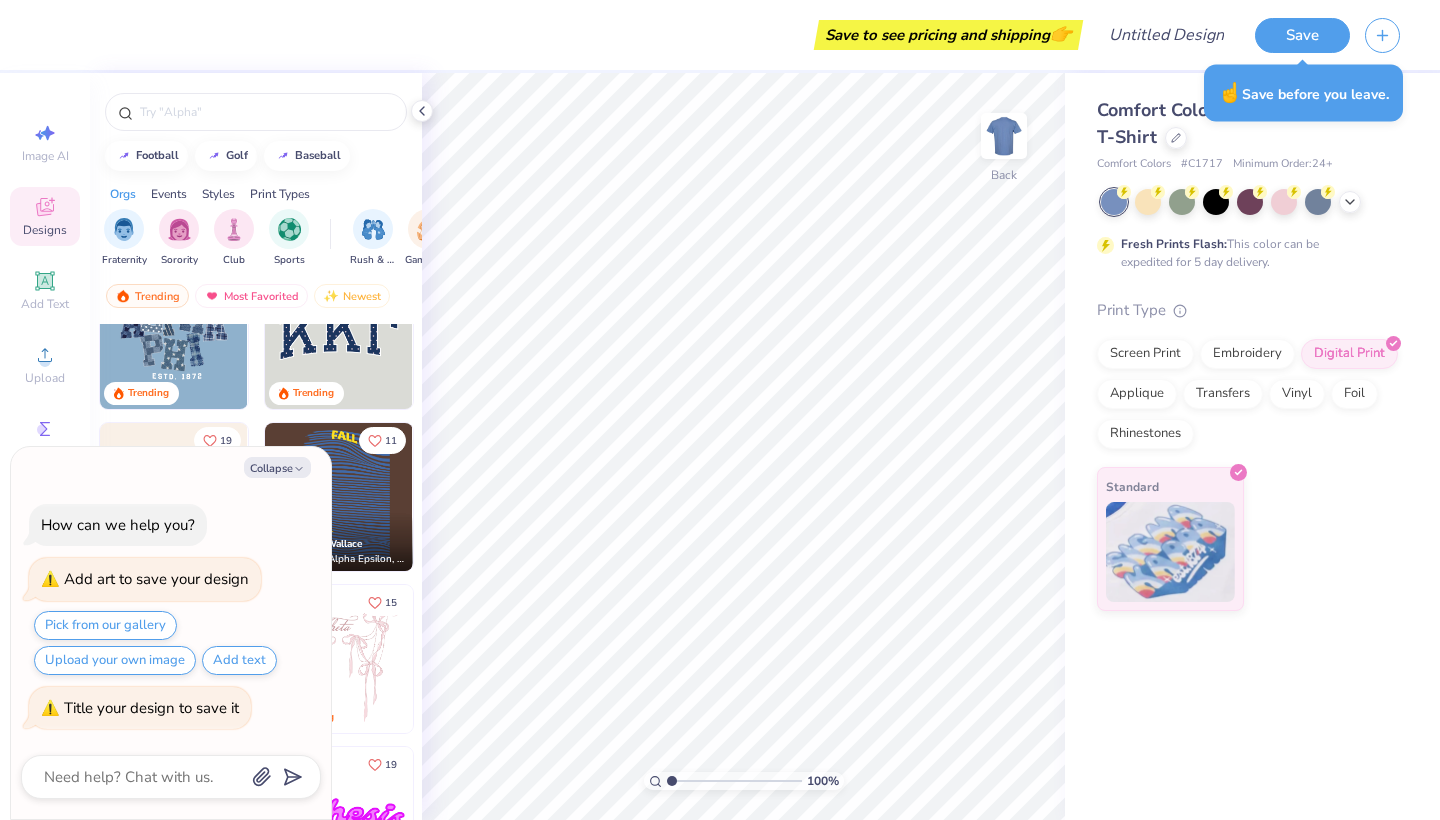 type on "I" 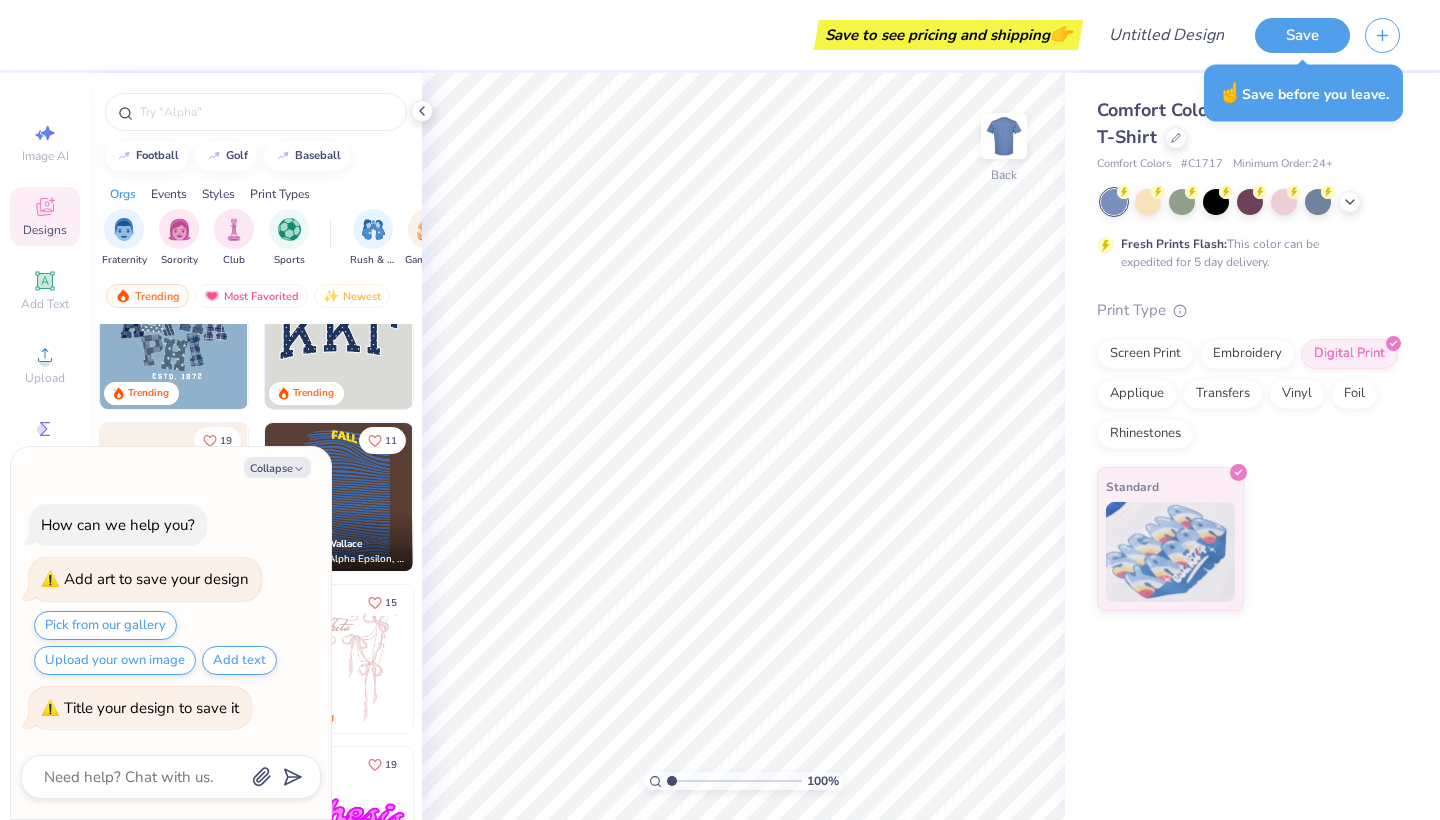type on "x" 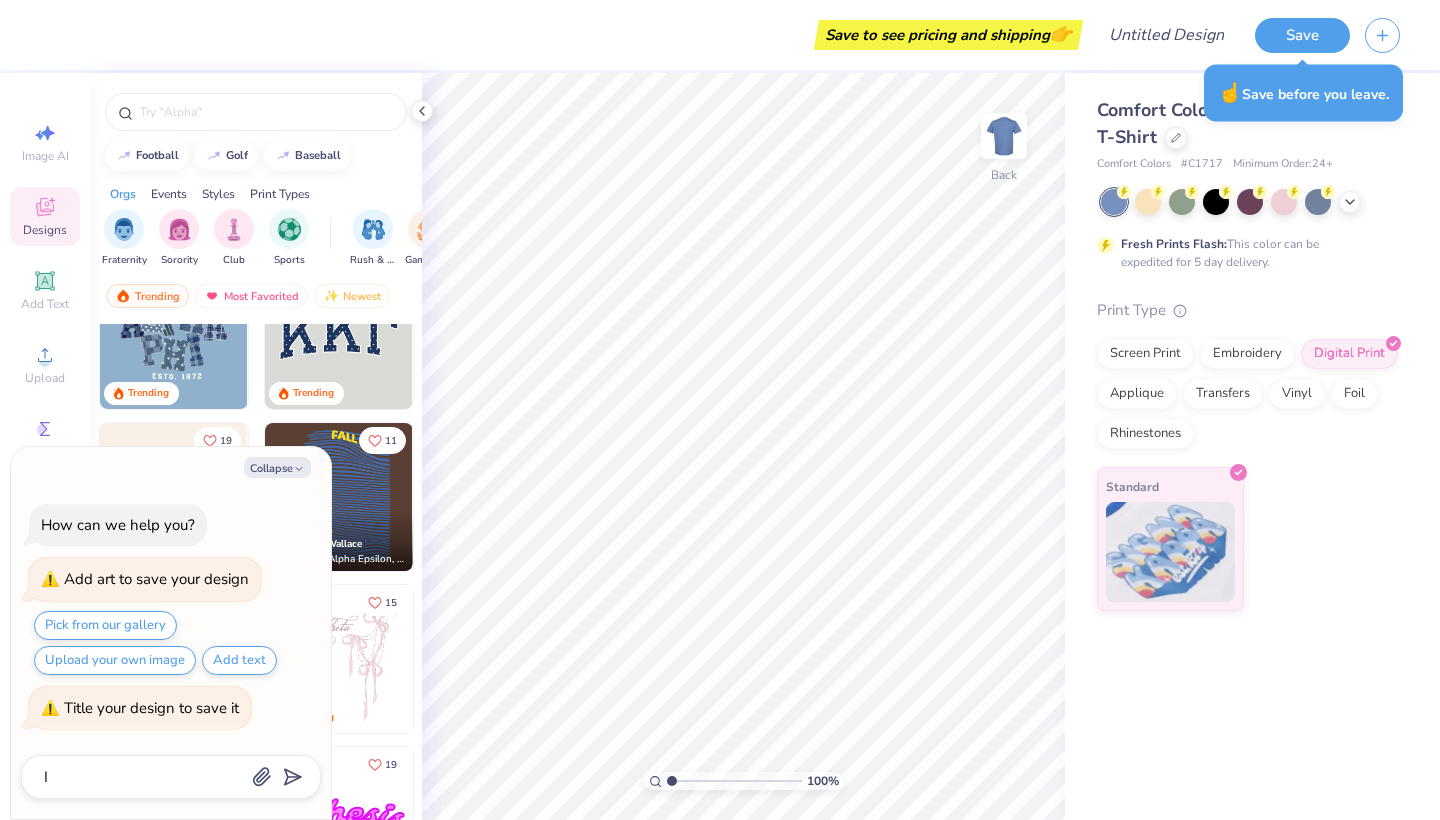 type on "I" 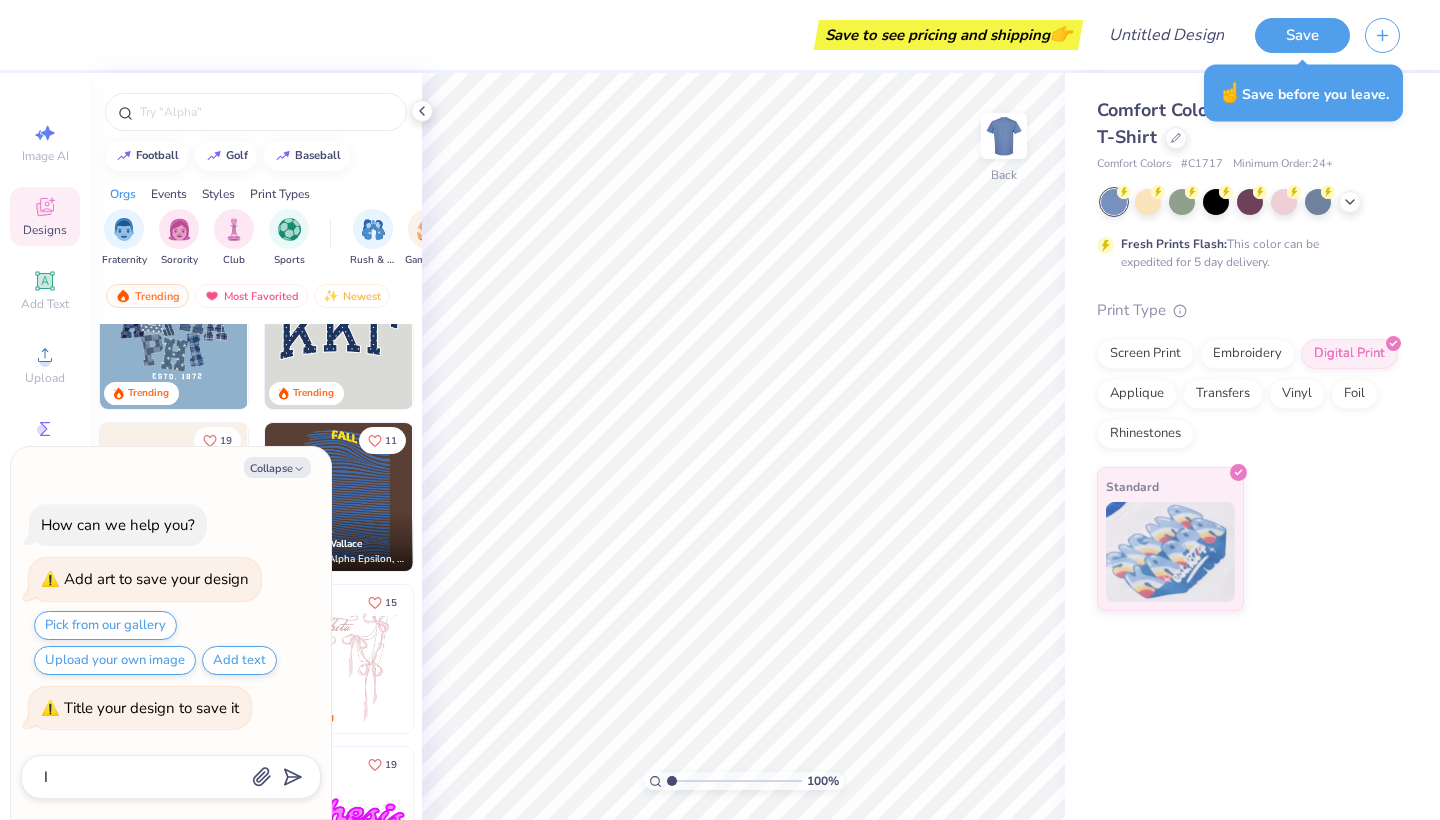 type on "x" 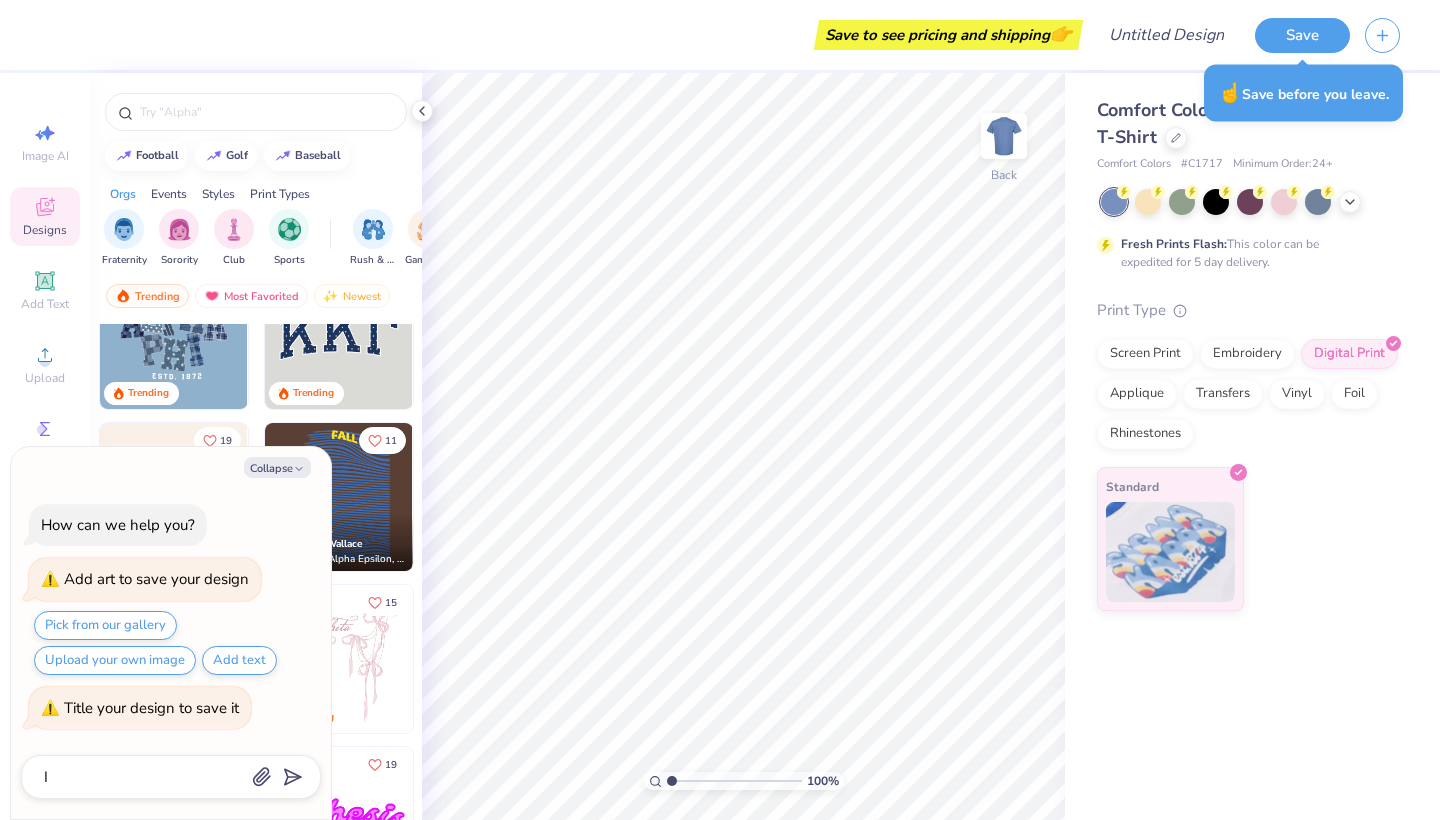type on "I w" 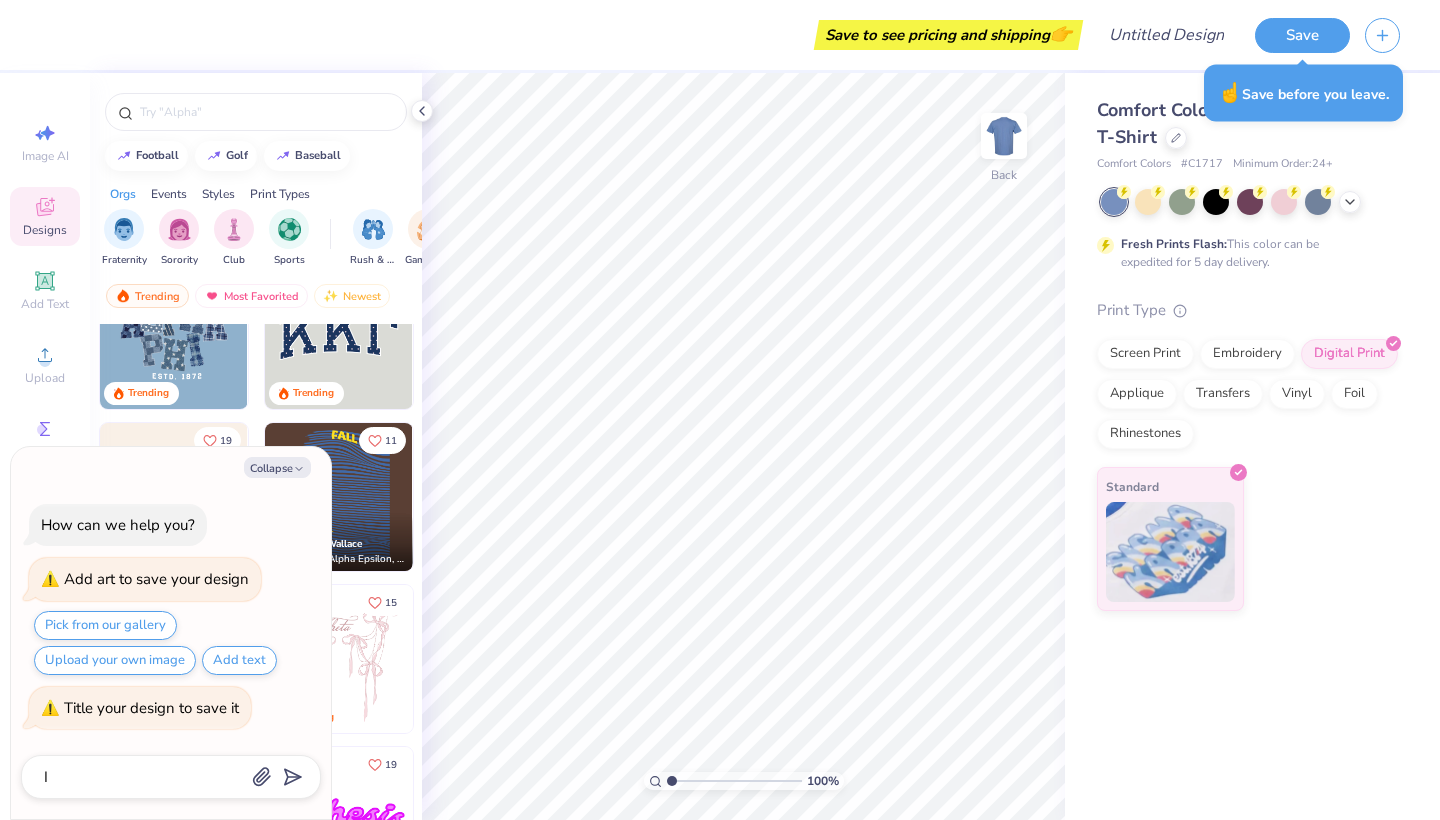 type on "x" 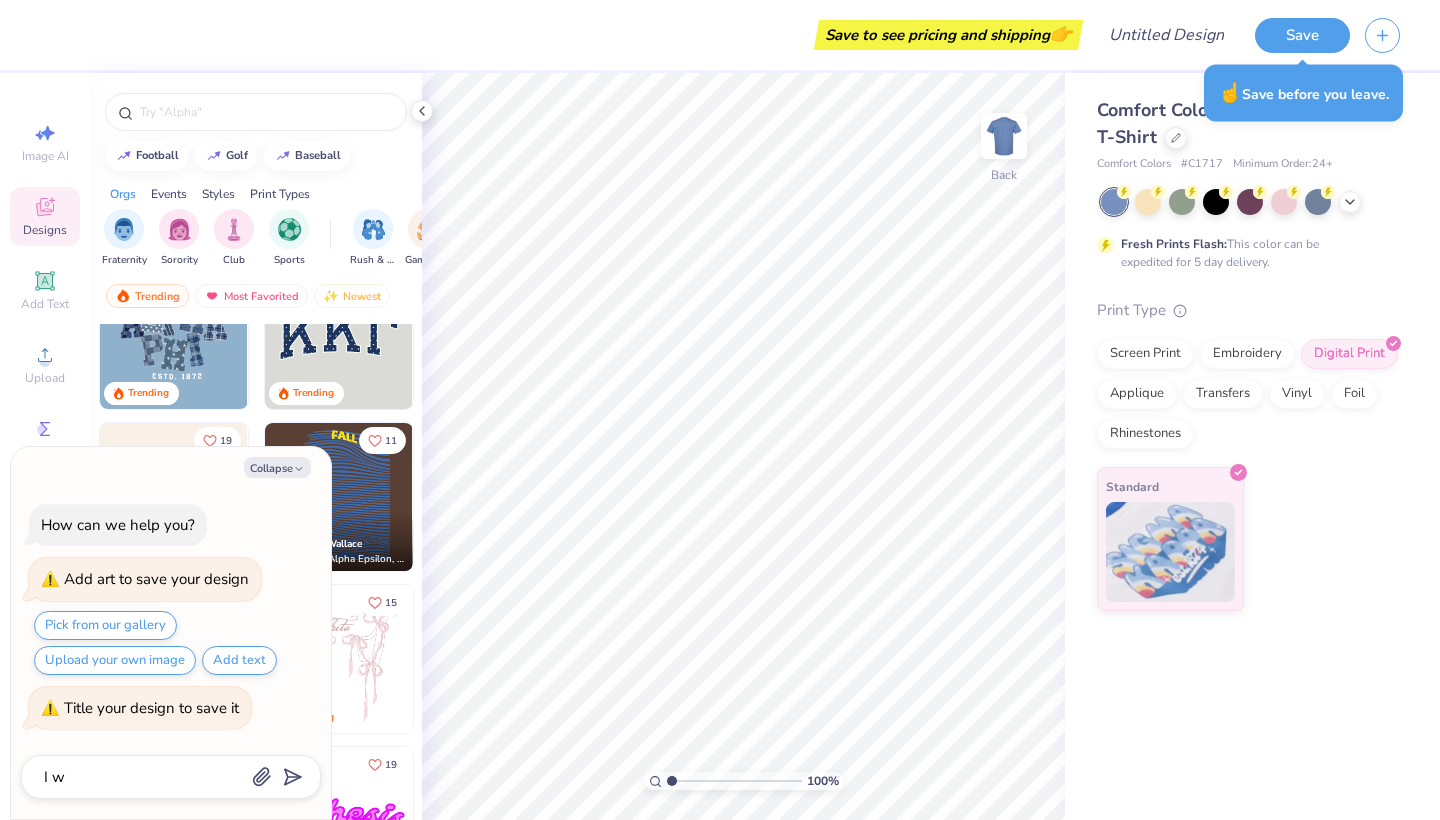 type on "I wa" 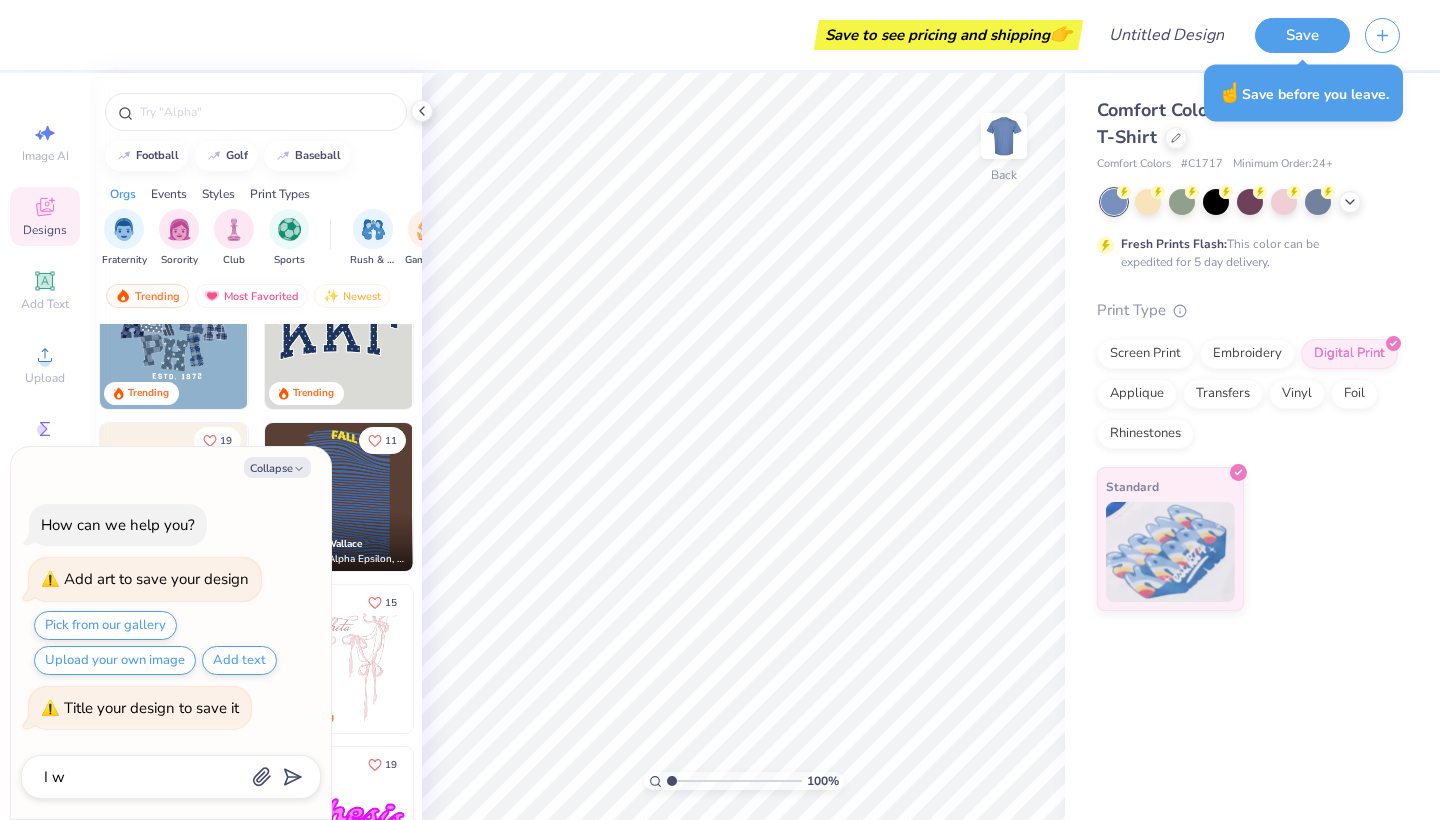 type on "x" 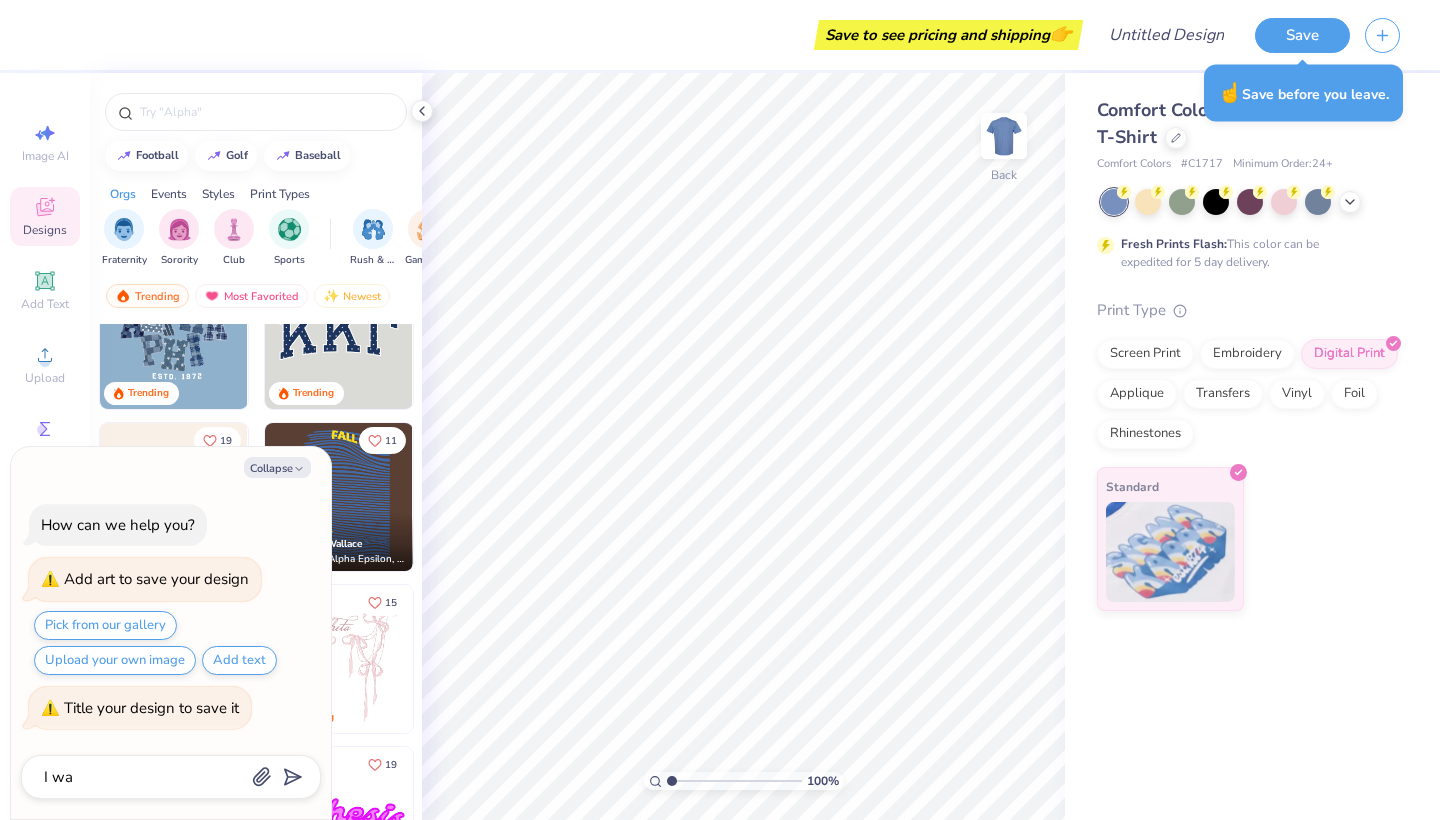 type on "I wan" 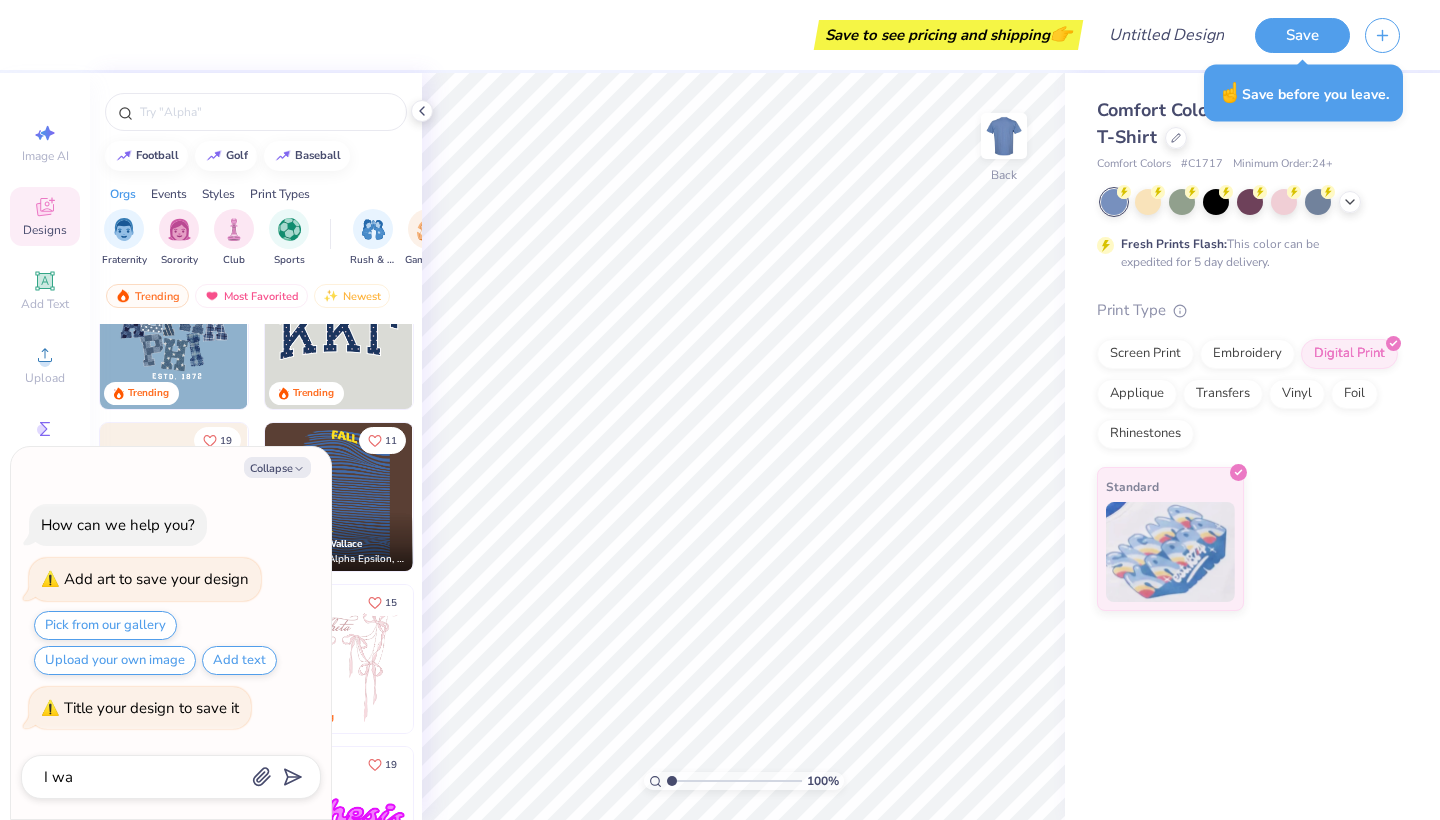 type on "x" 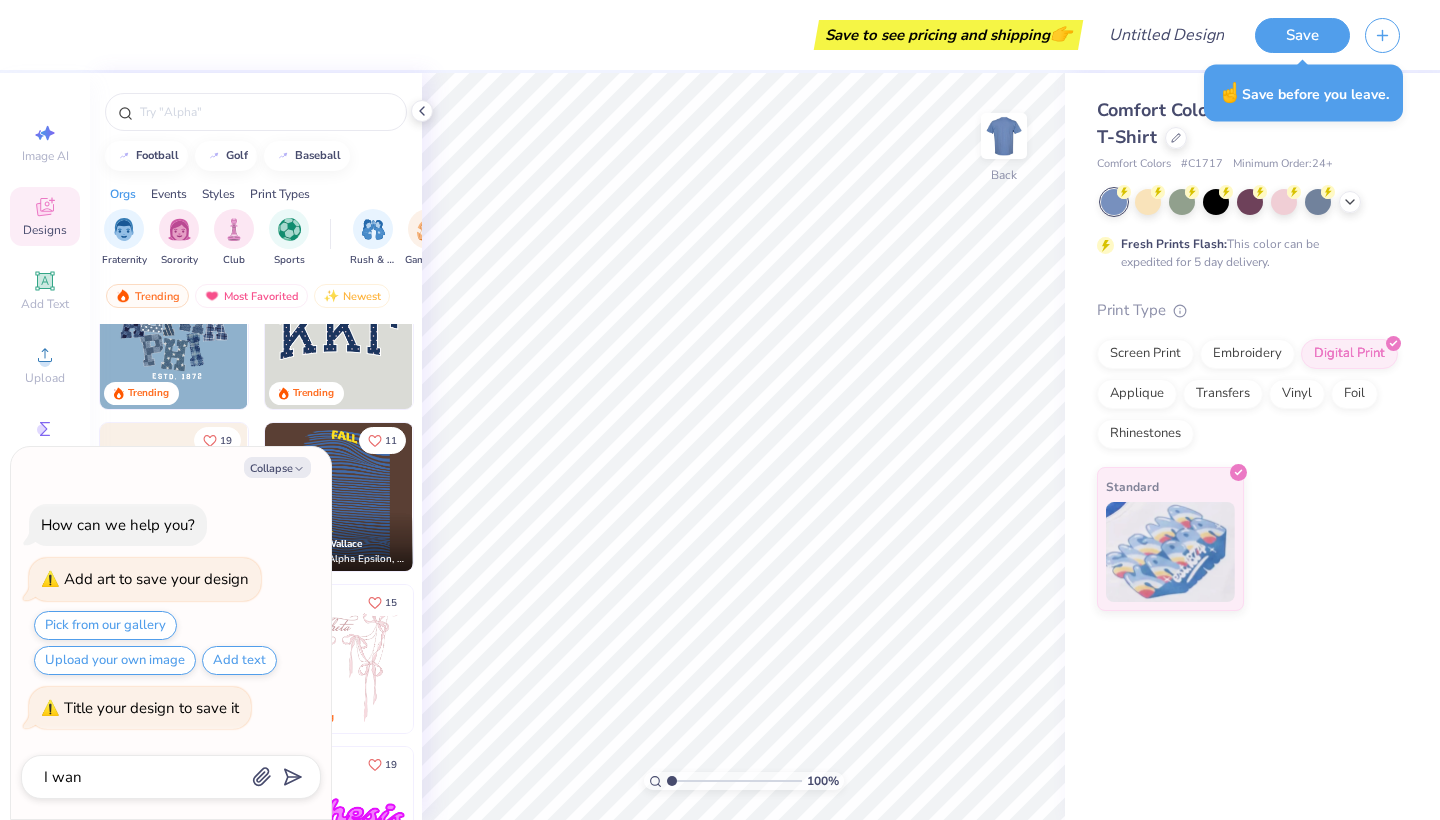 type on "I want" 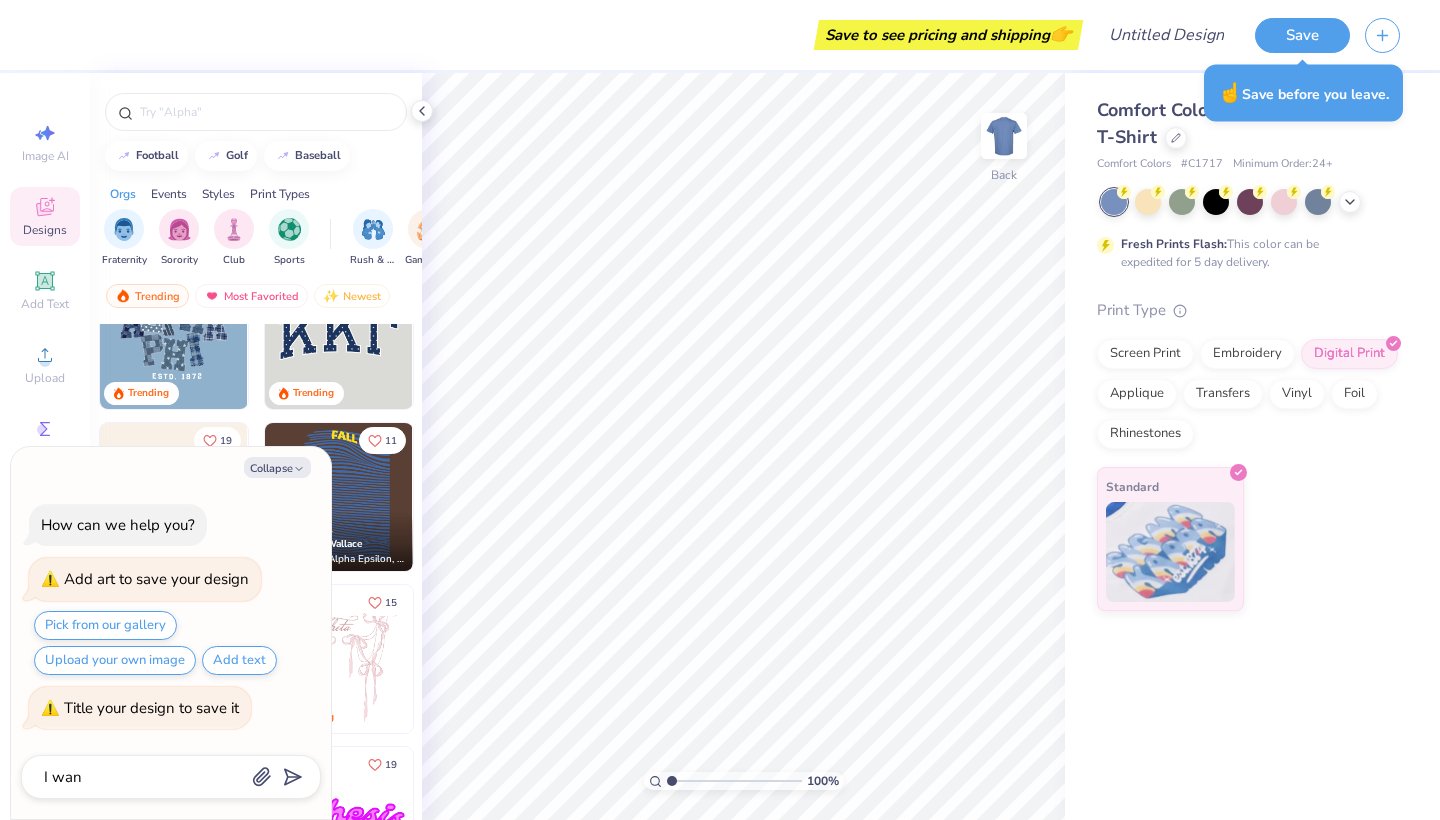 type on "x" 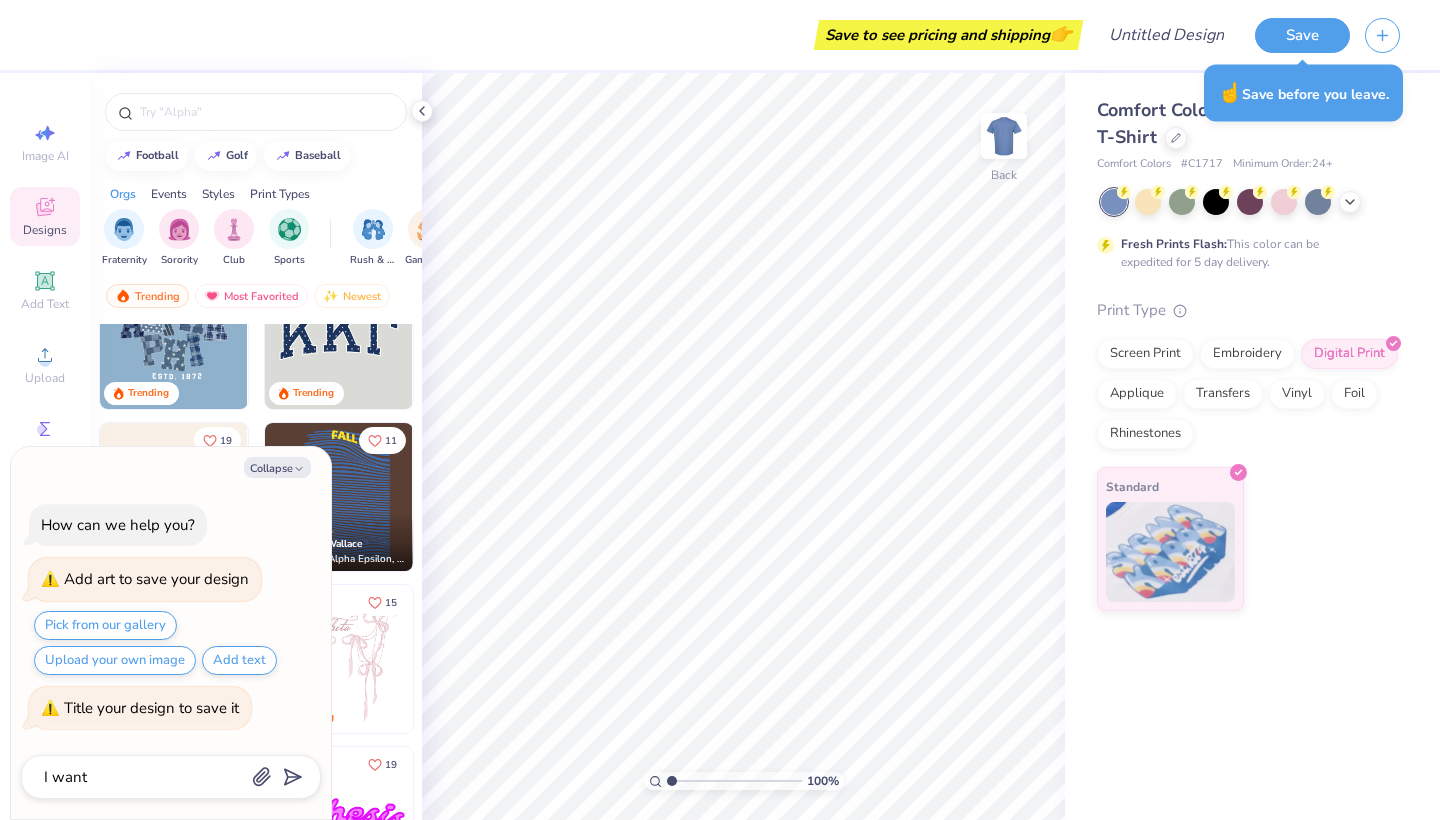 type on "I want" 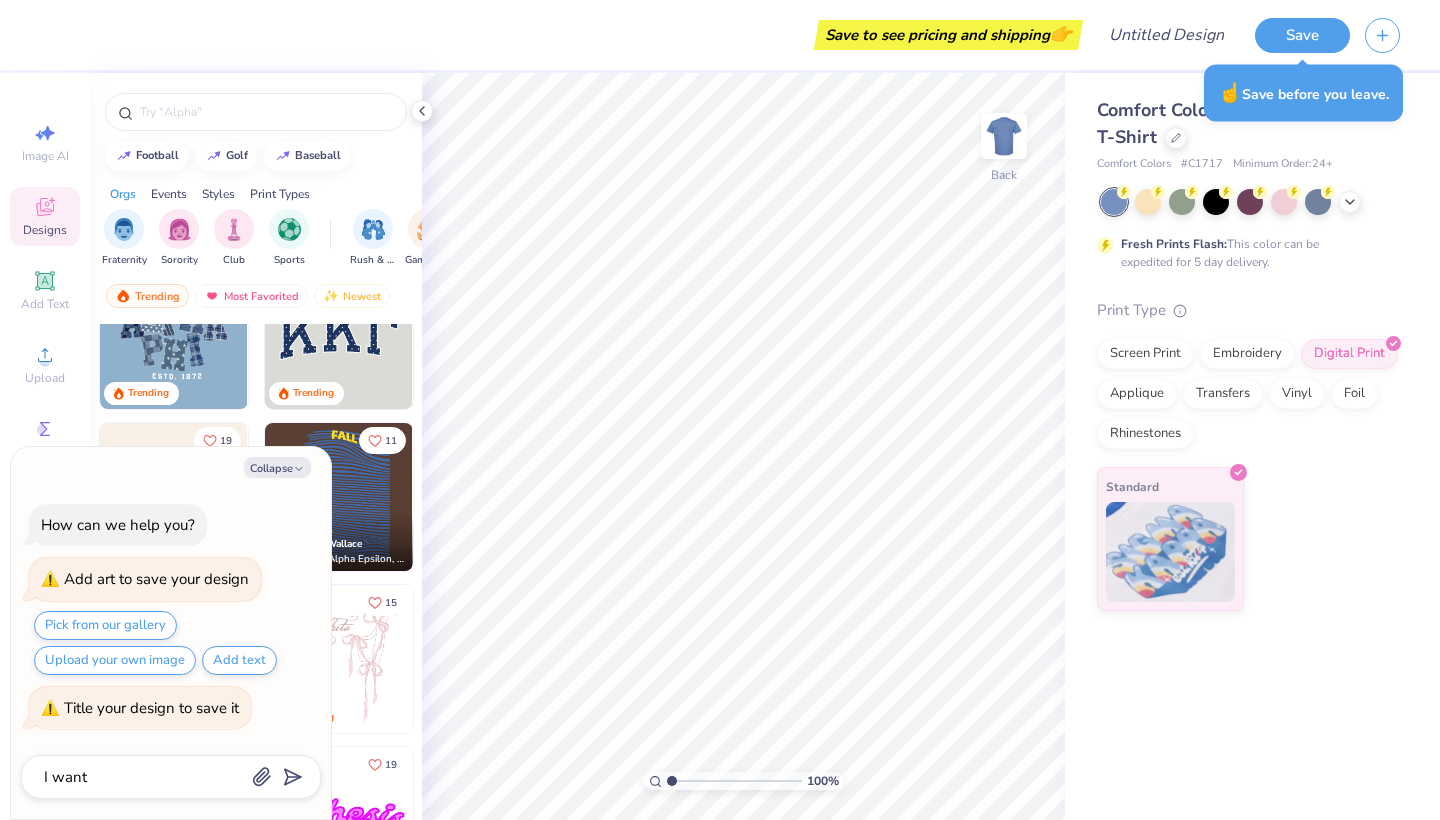 type on "x" 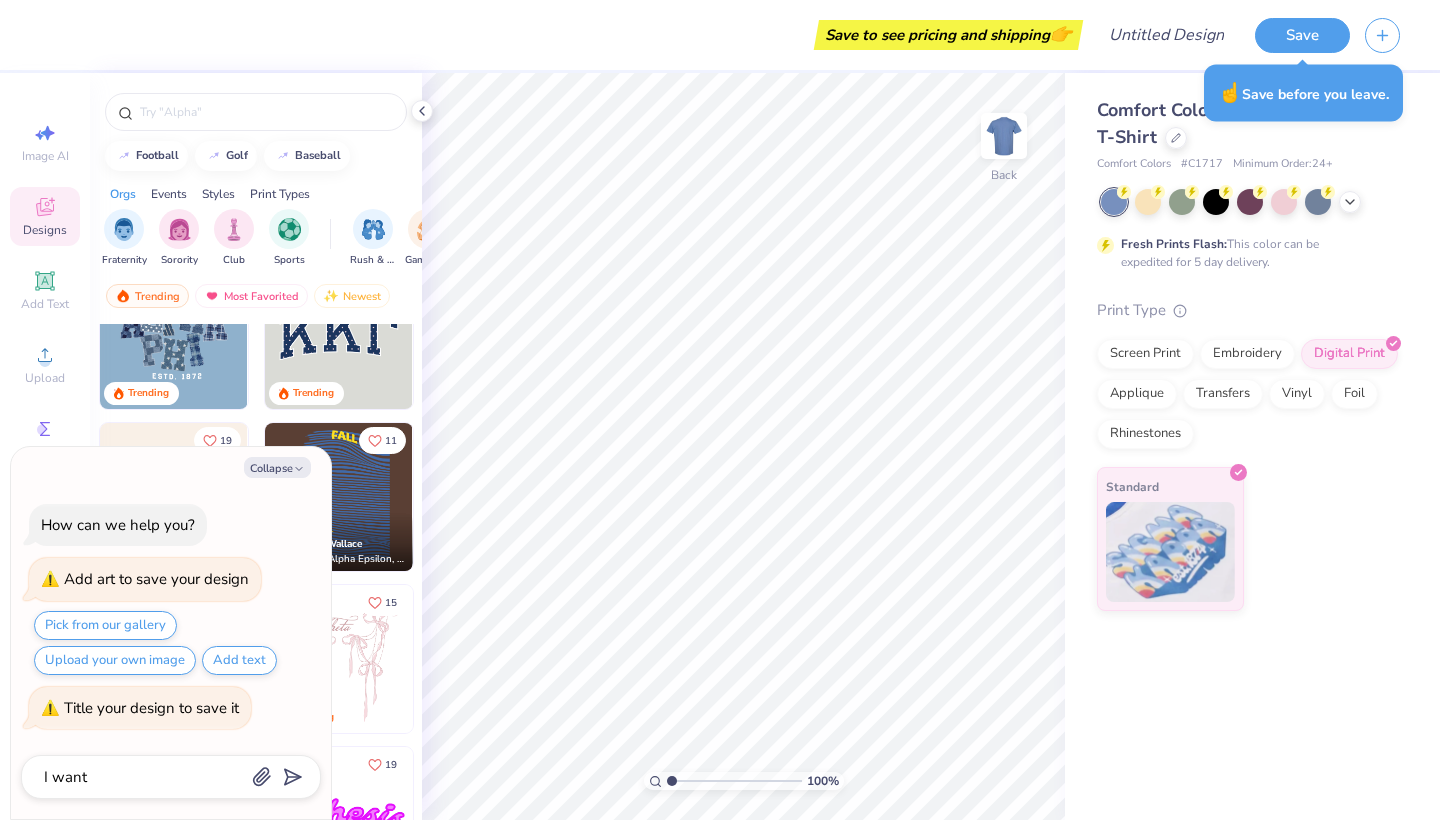 type on "I want" 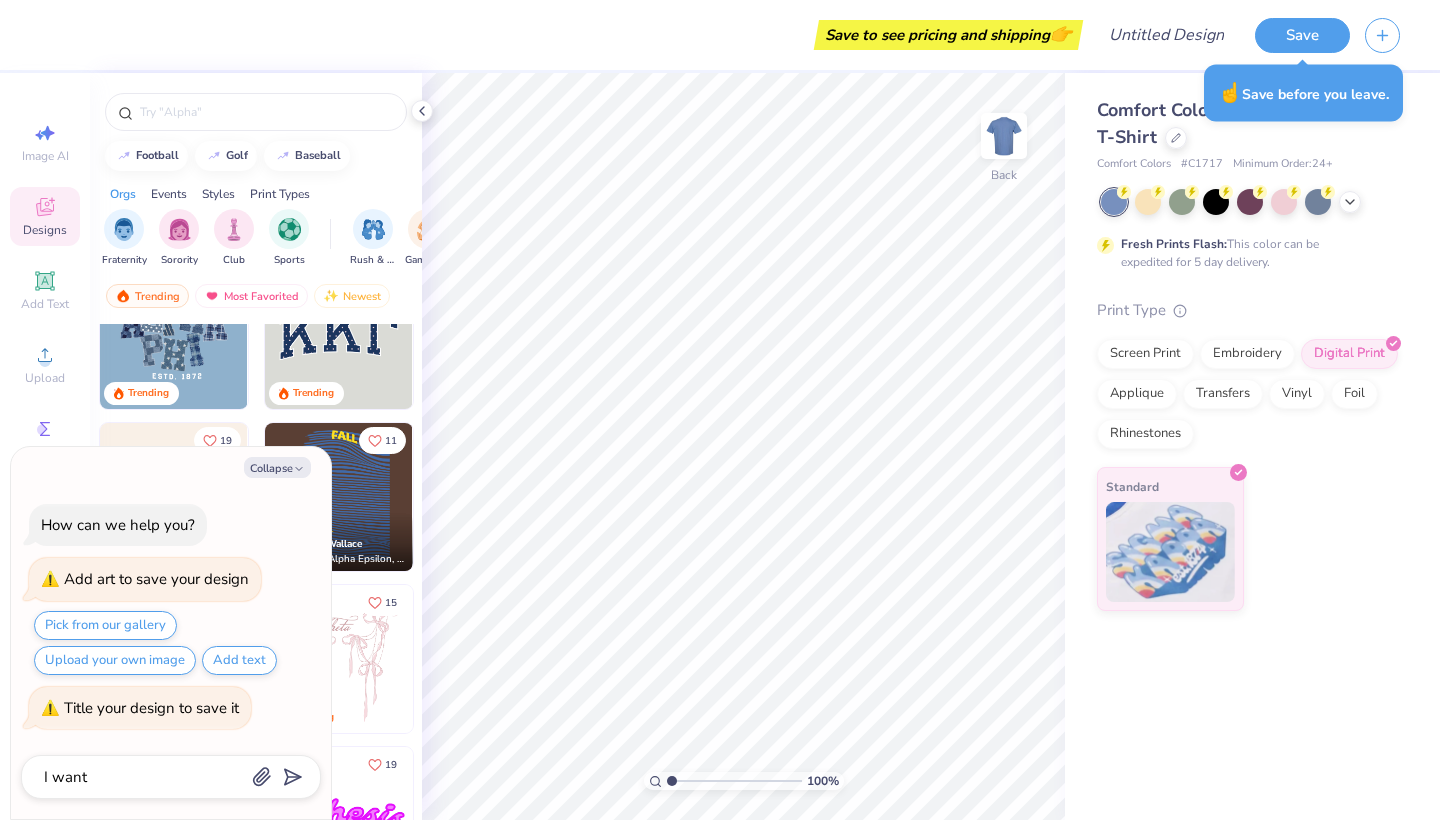 type on "x" 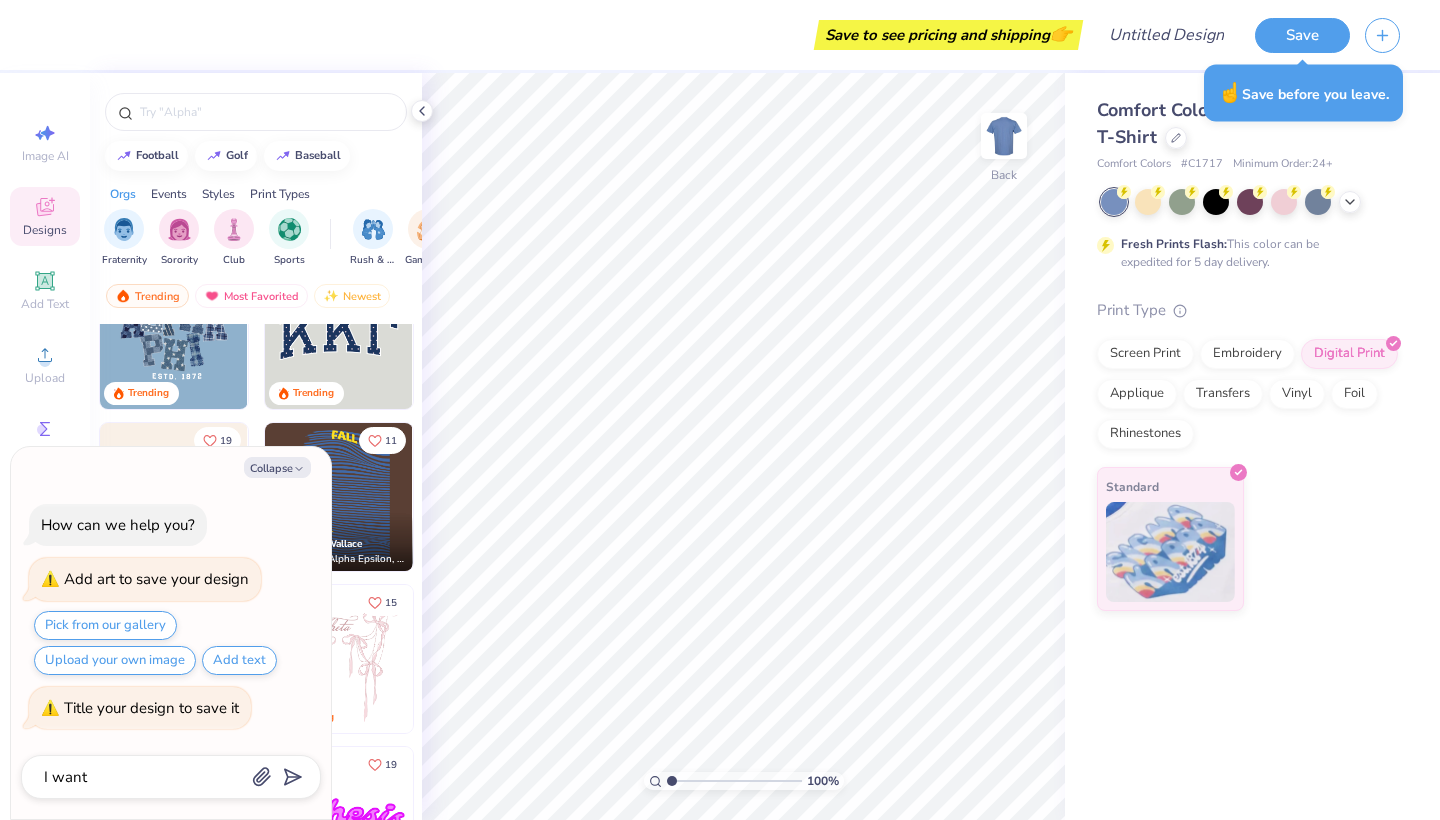 type on "I want" 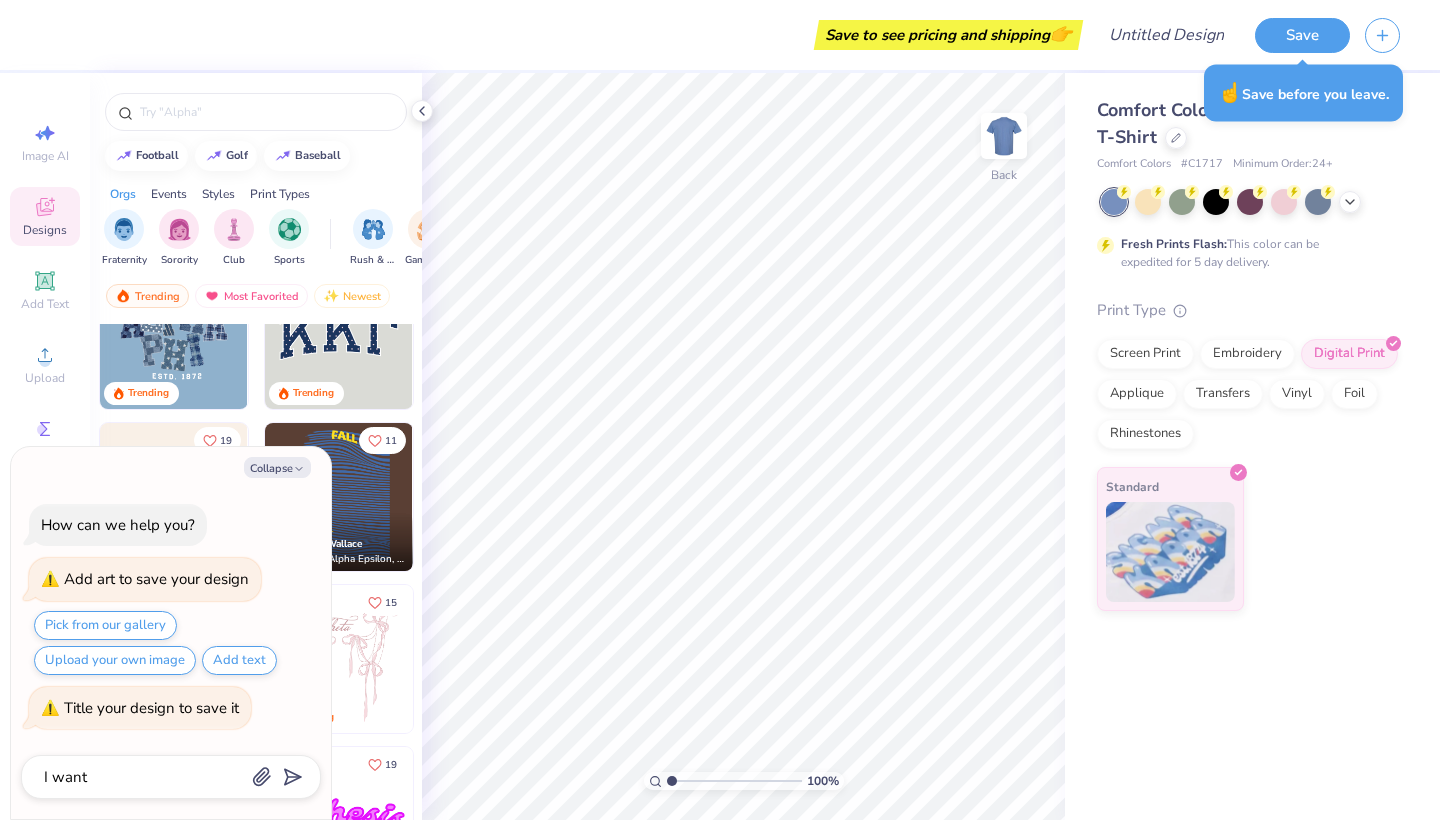 type on "x" 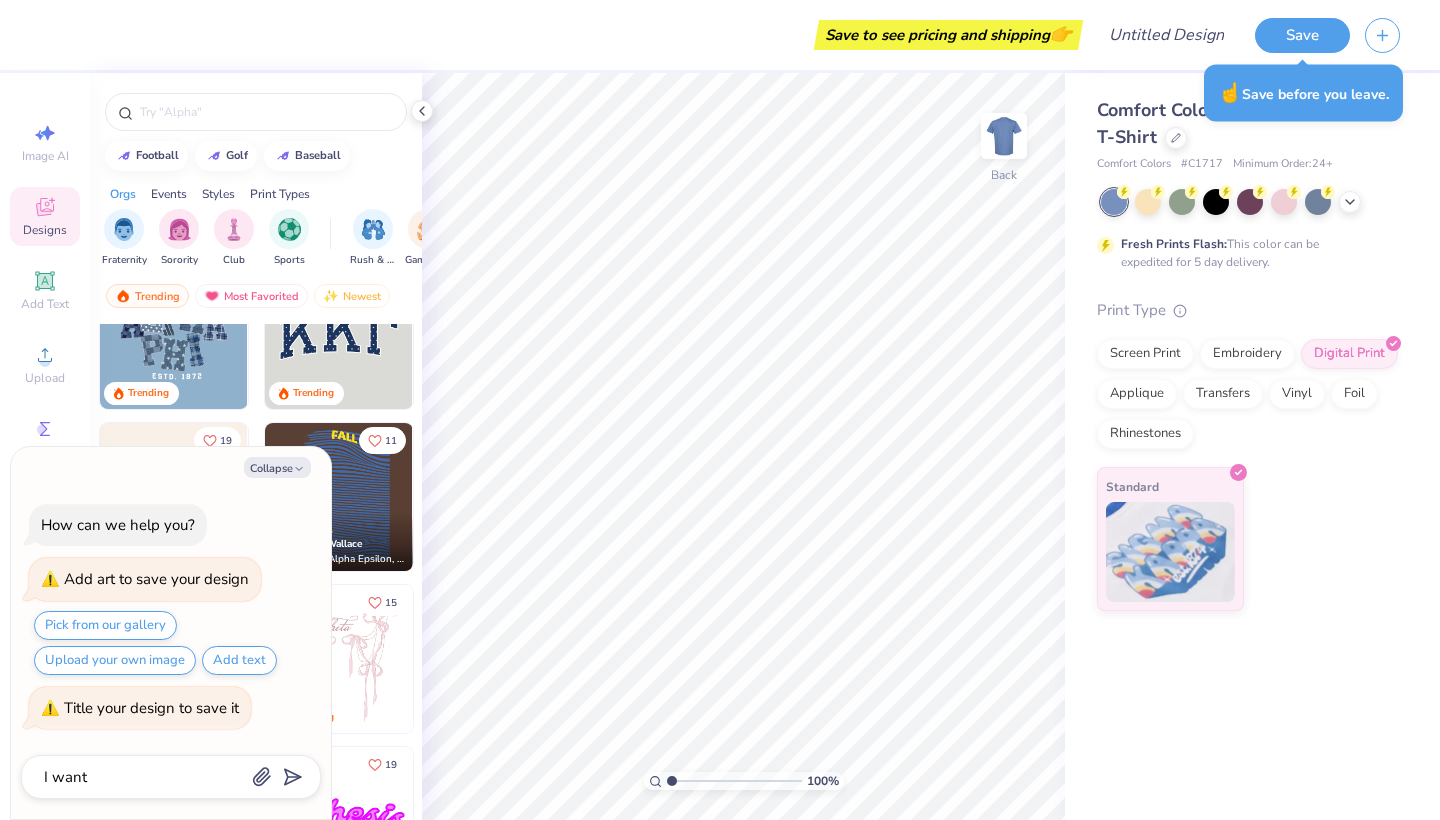 type on "I want t" 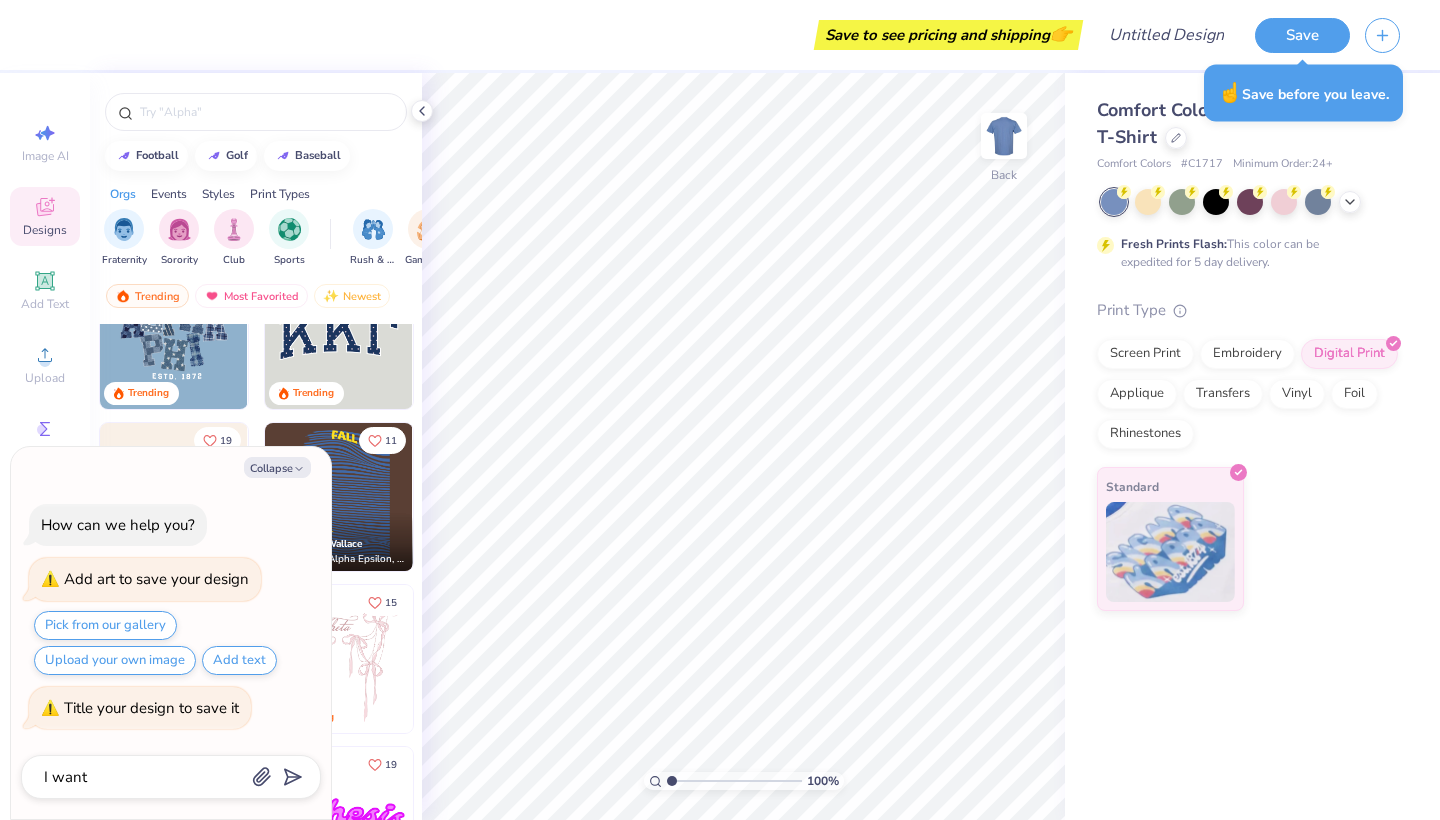 type on "x" 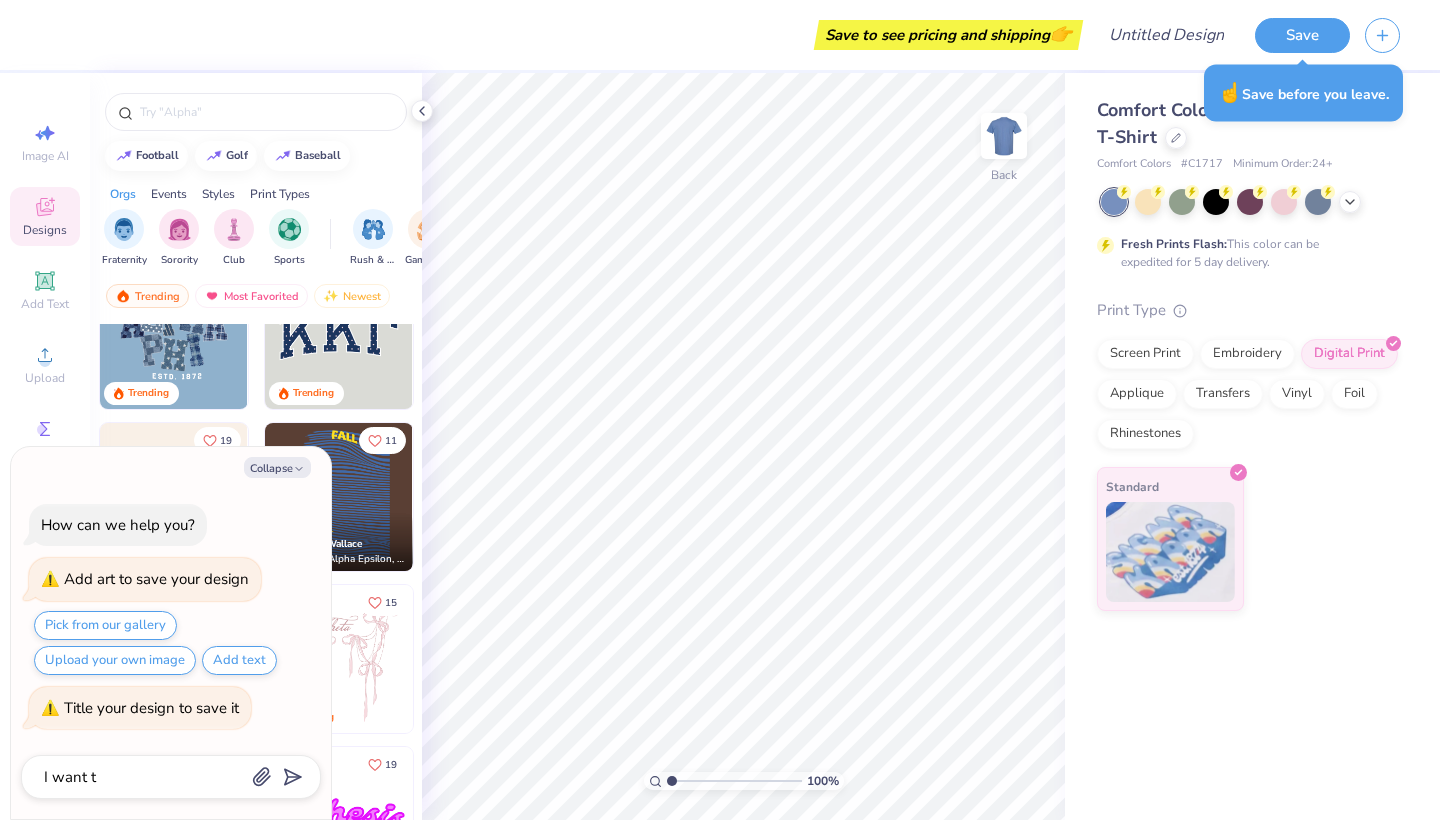 type on "I want to" 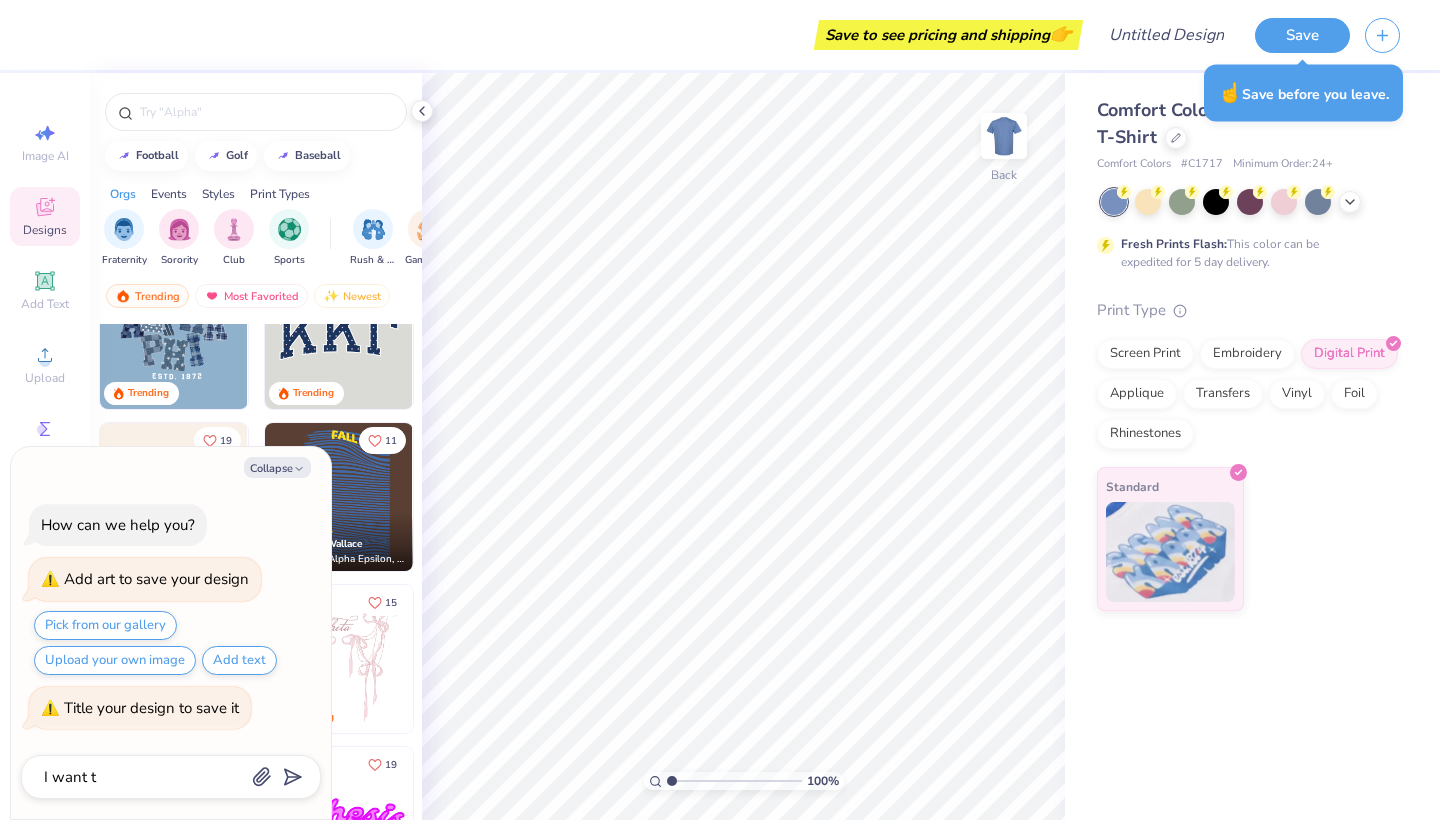 type on "x" 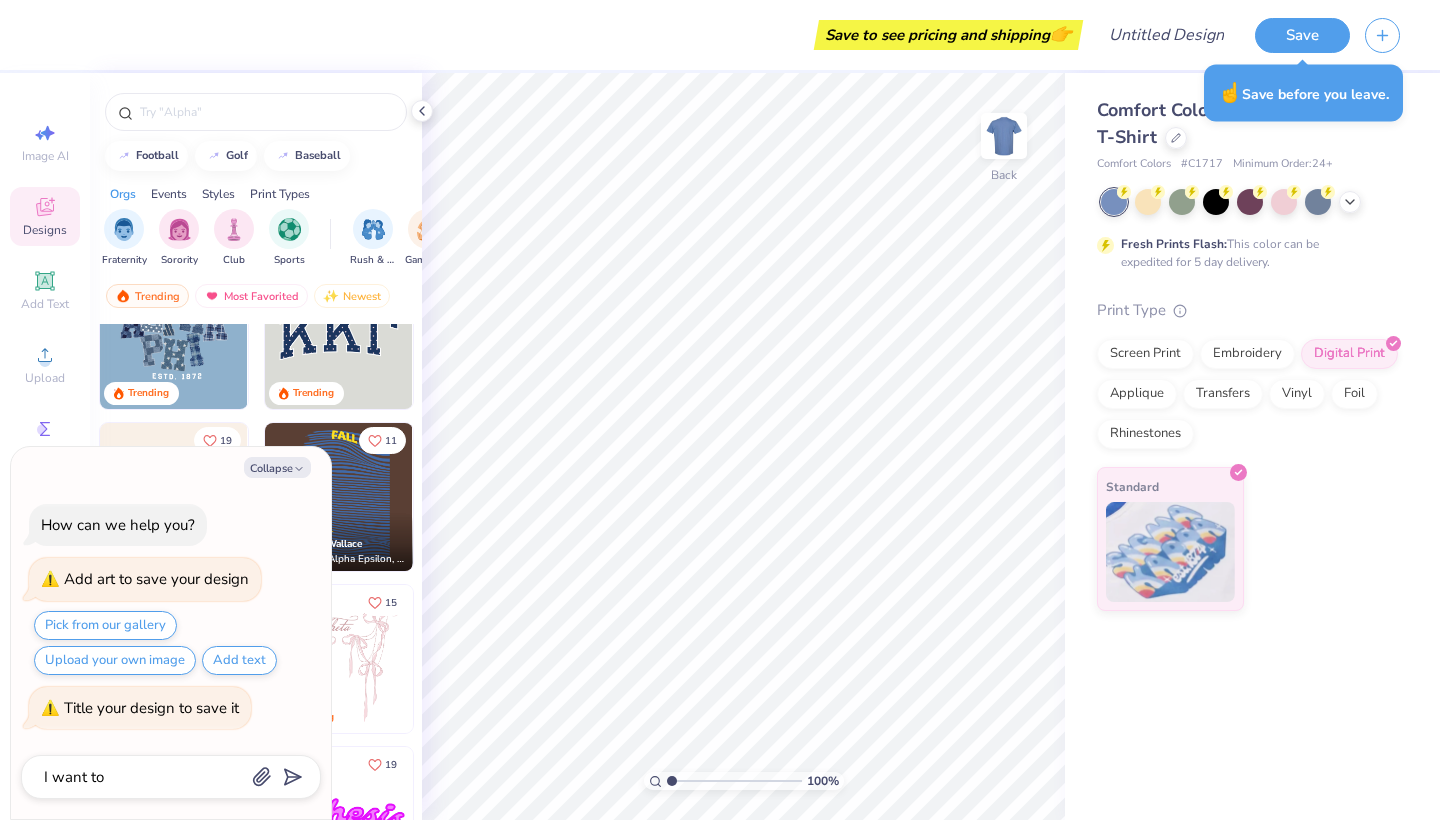 type on "I want to" 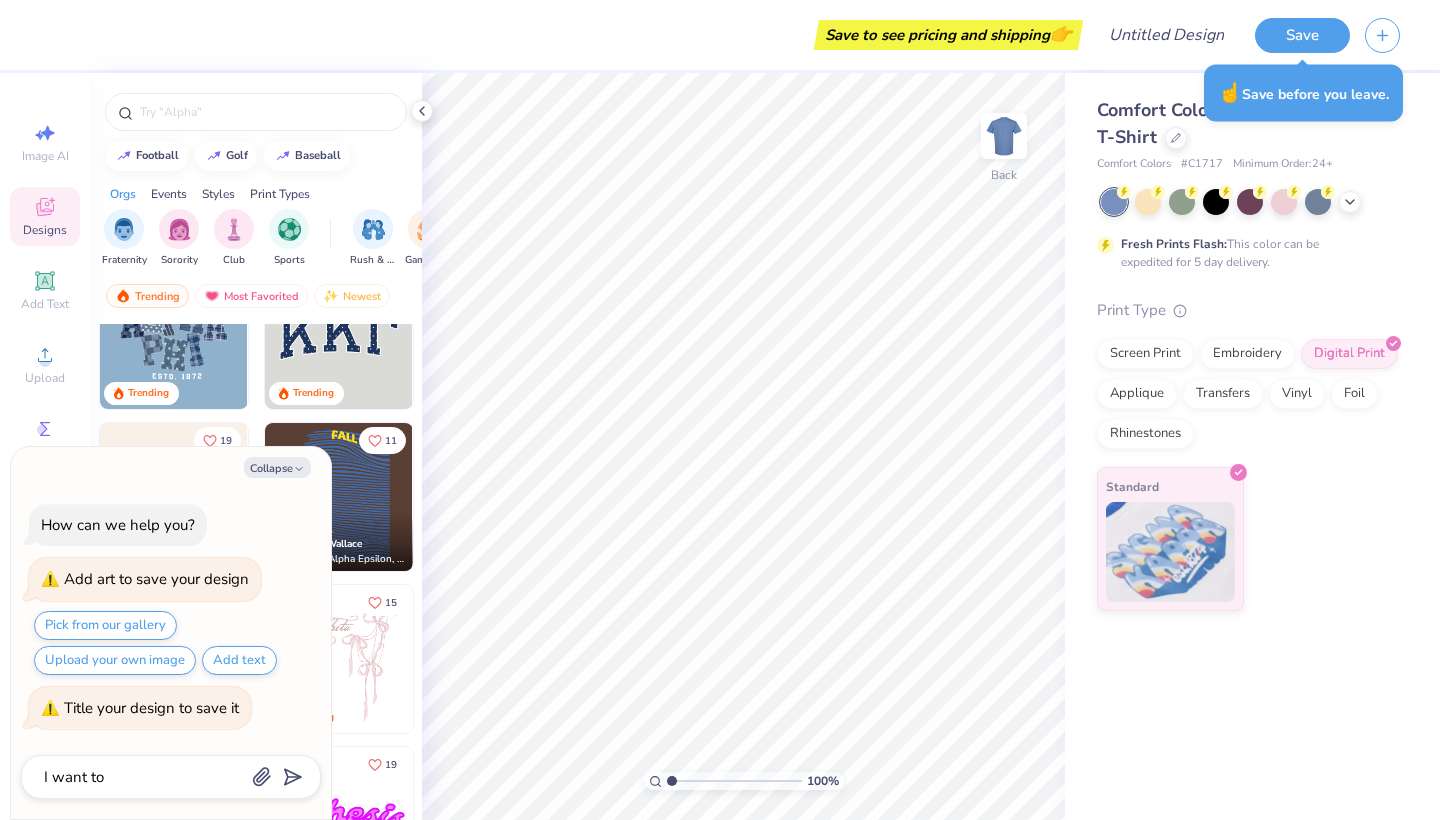 type on "x" 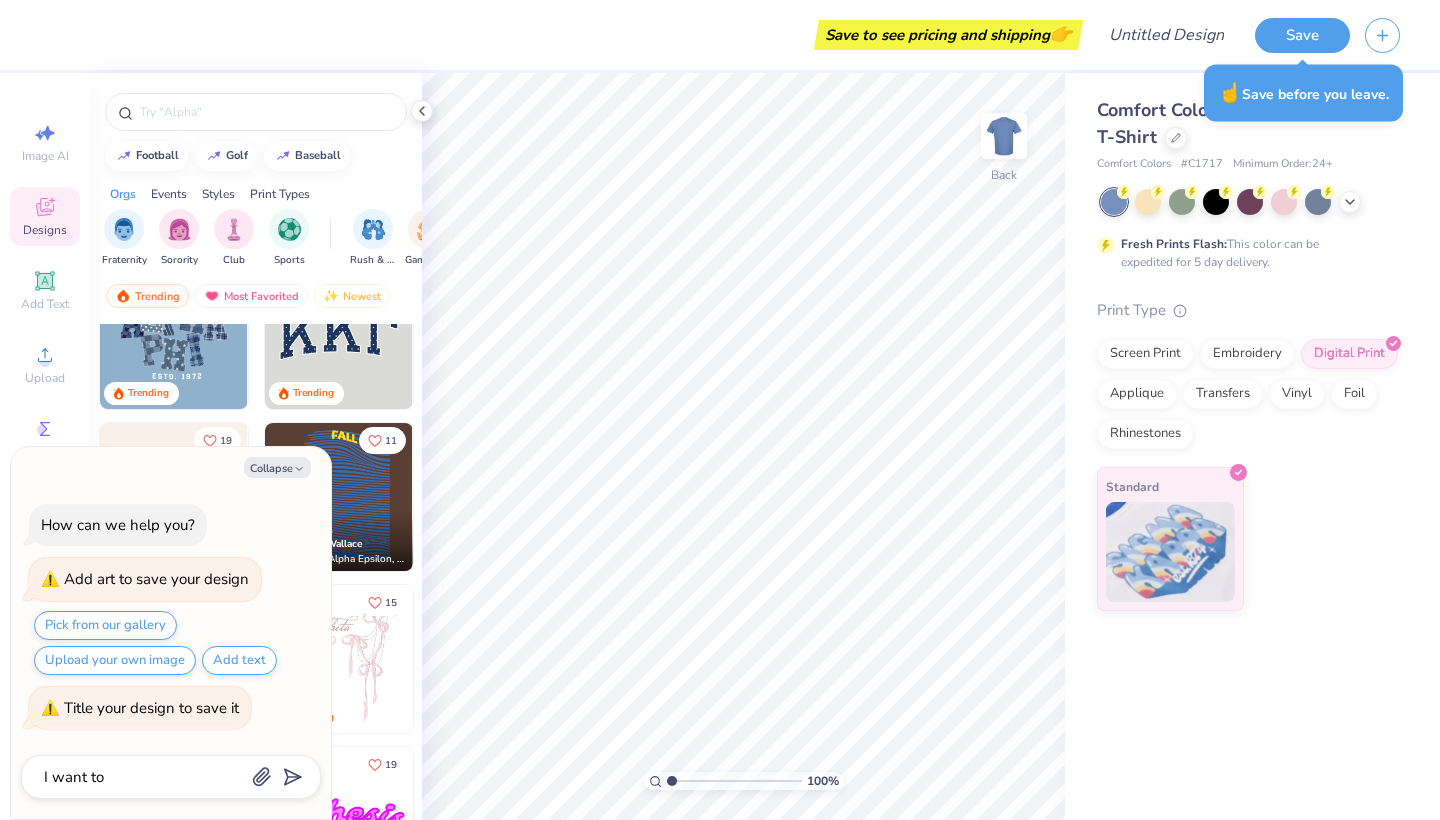 type on "I want to d" 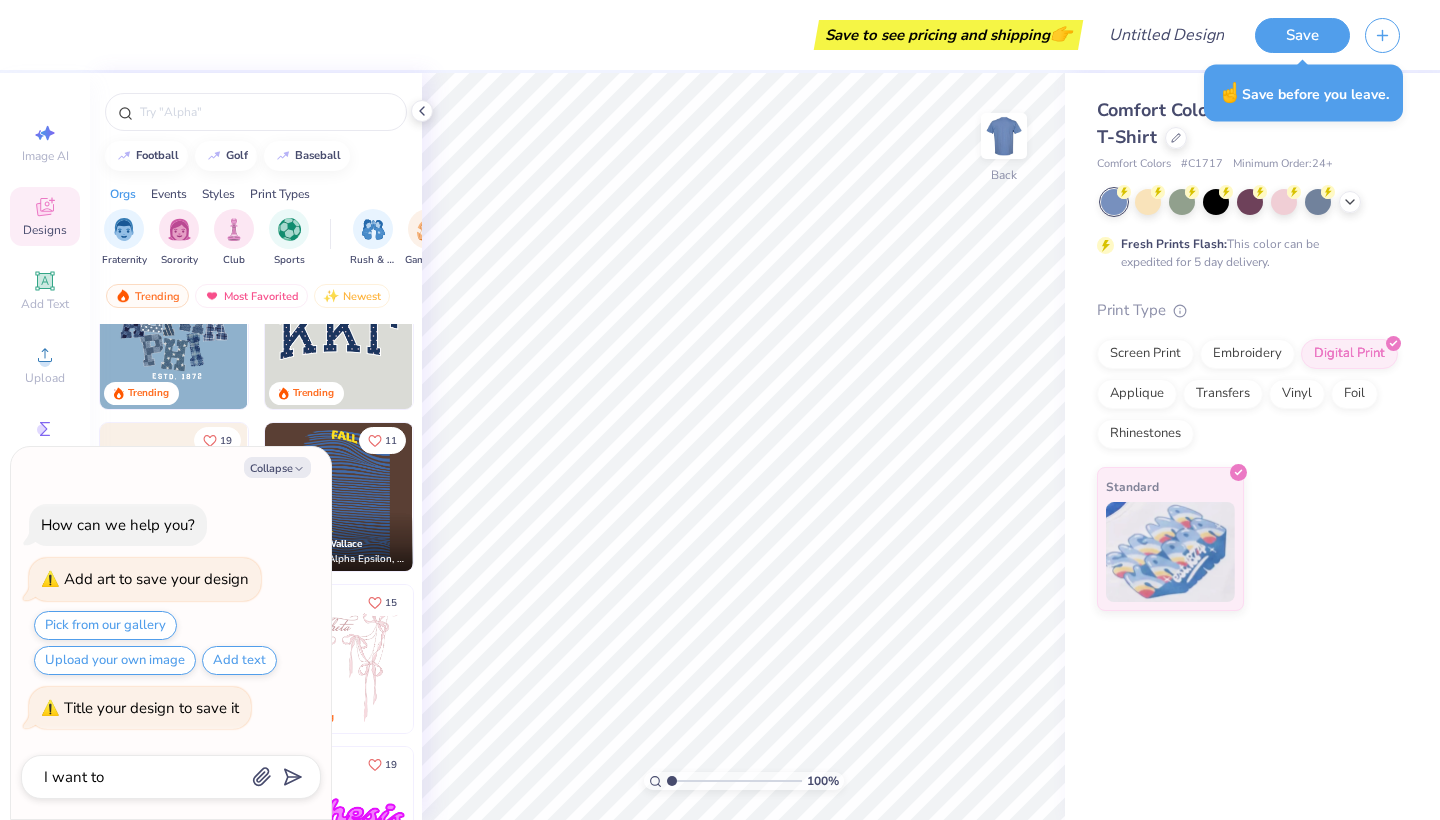 type on "x" 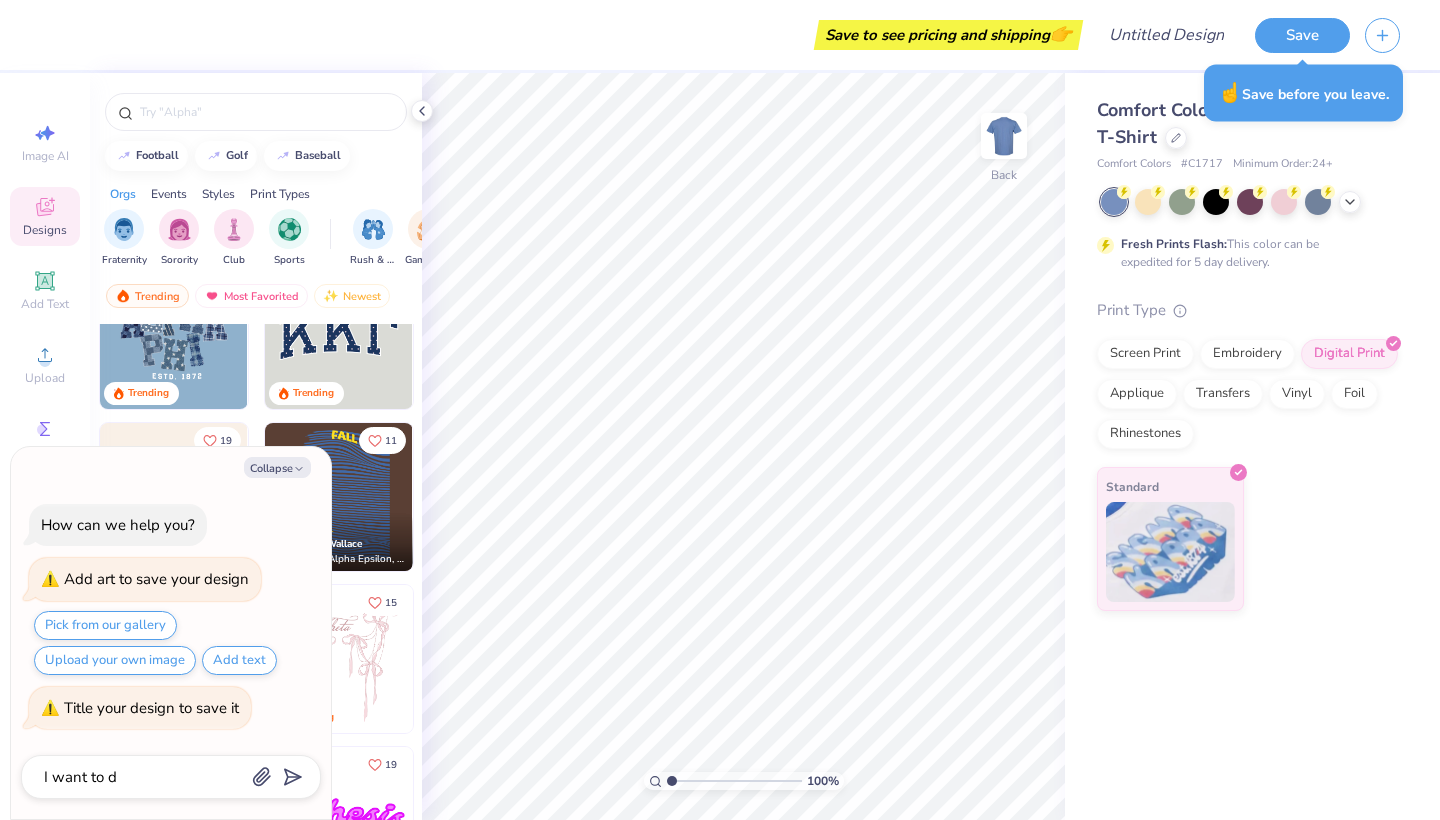 type on "I want to do" 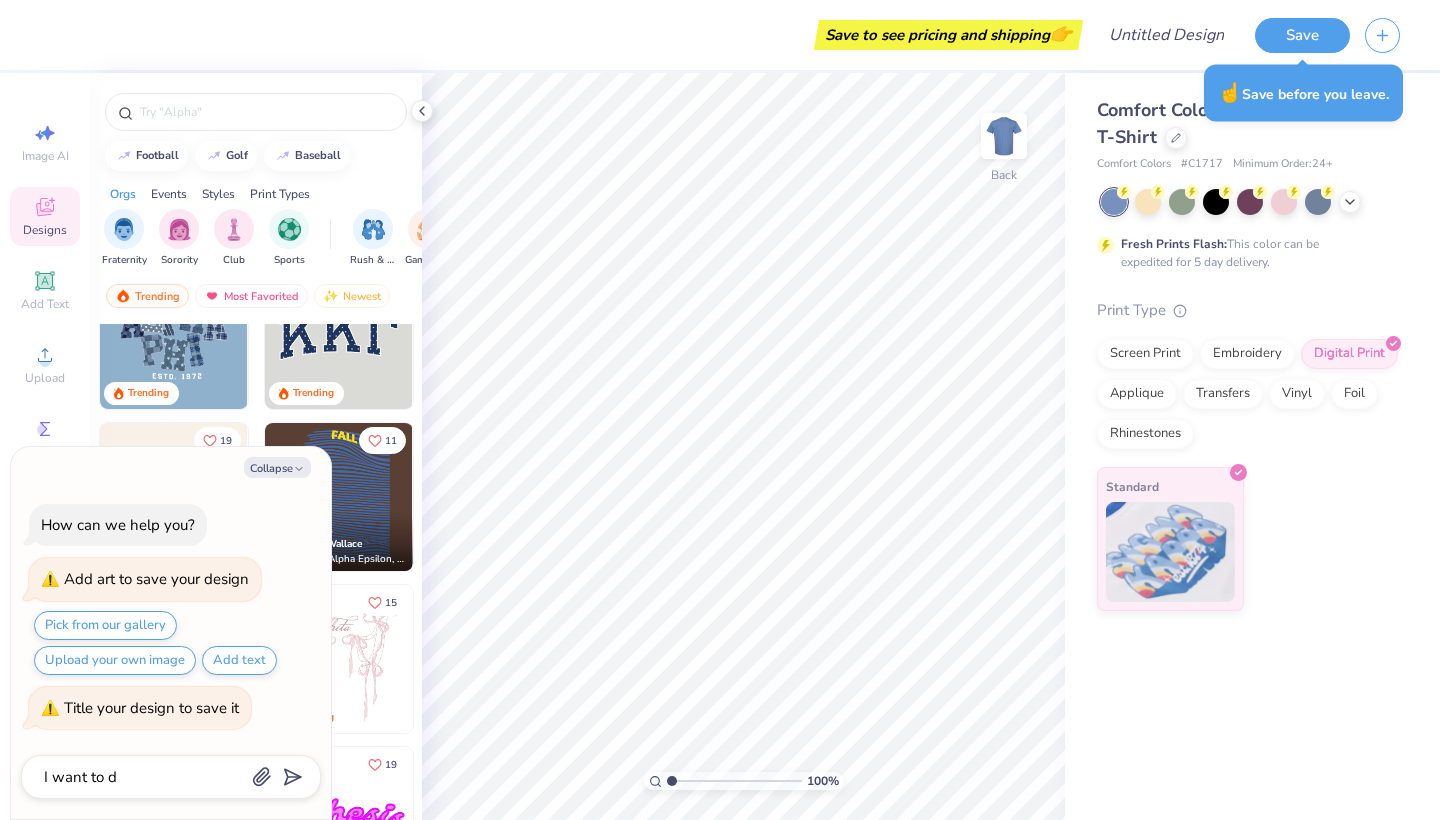 type on "x" 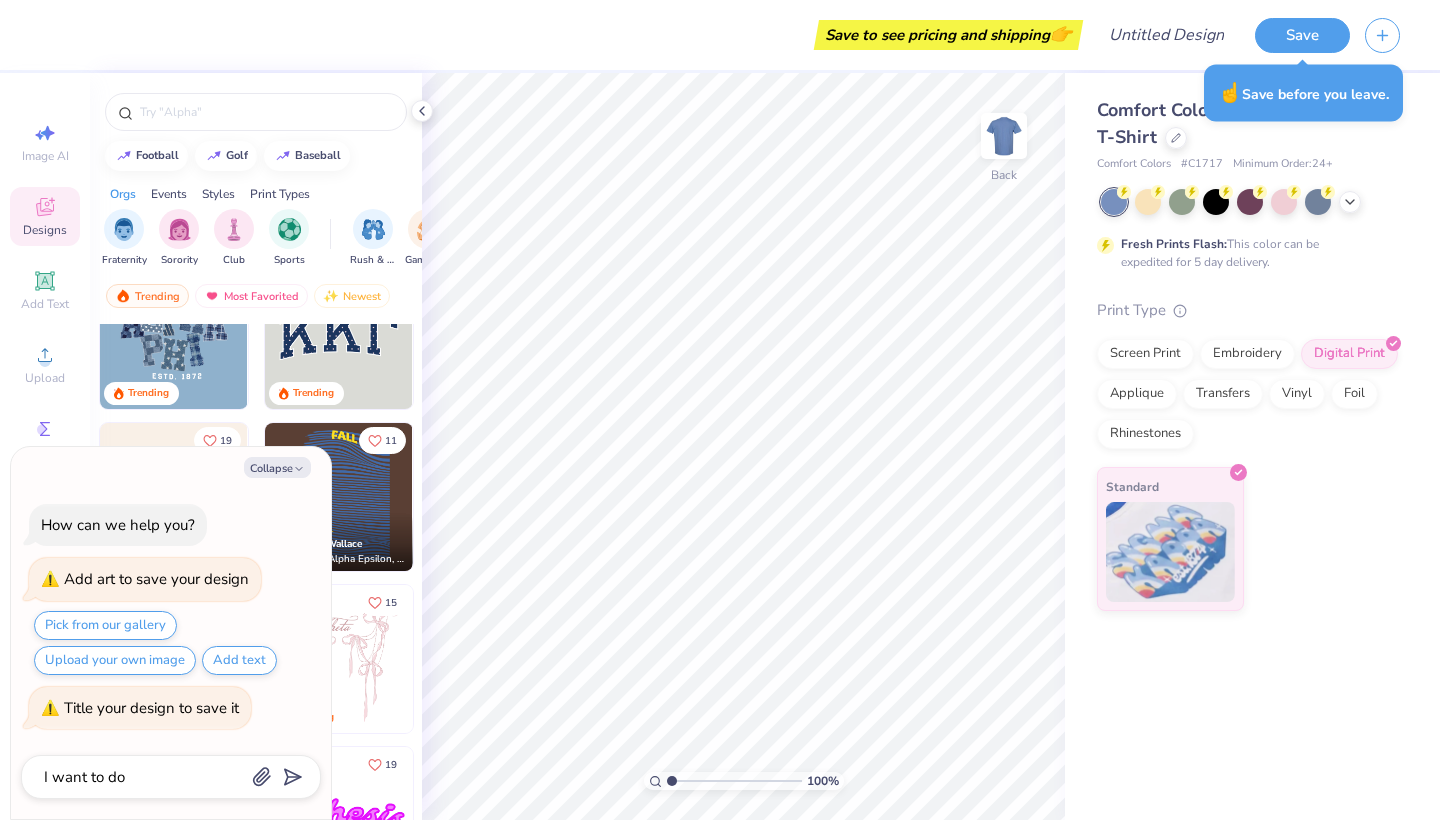 type on "I want to do" 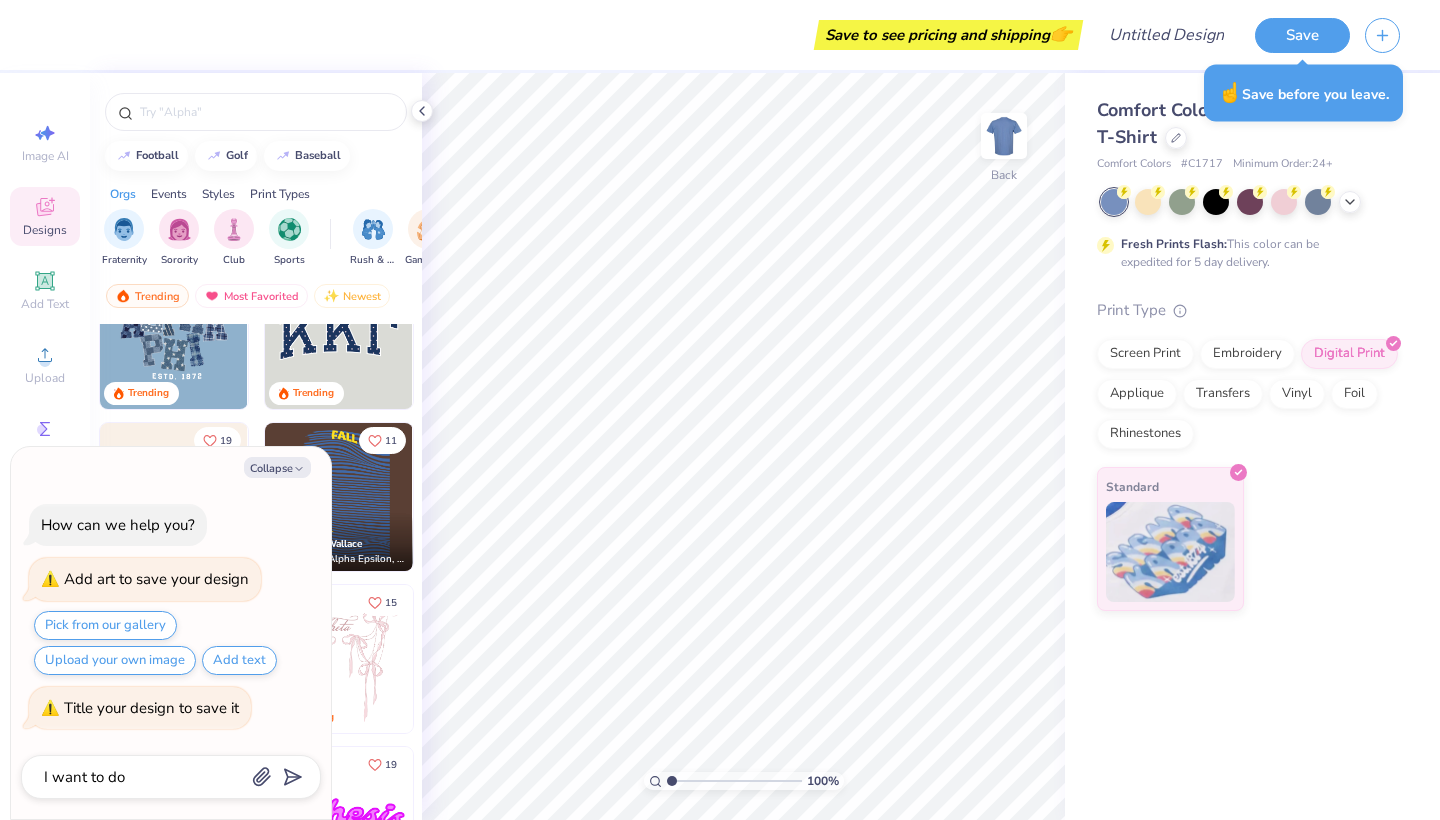type on "x" 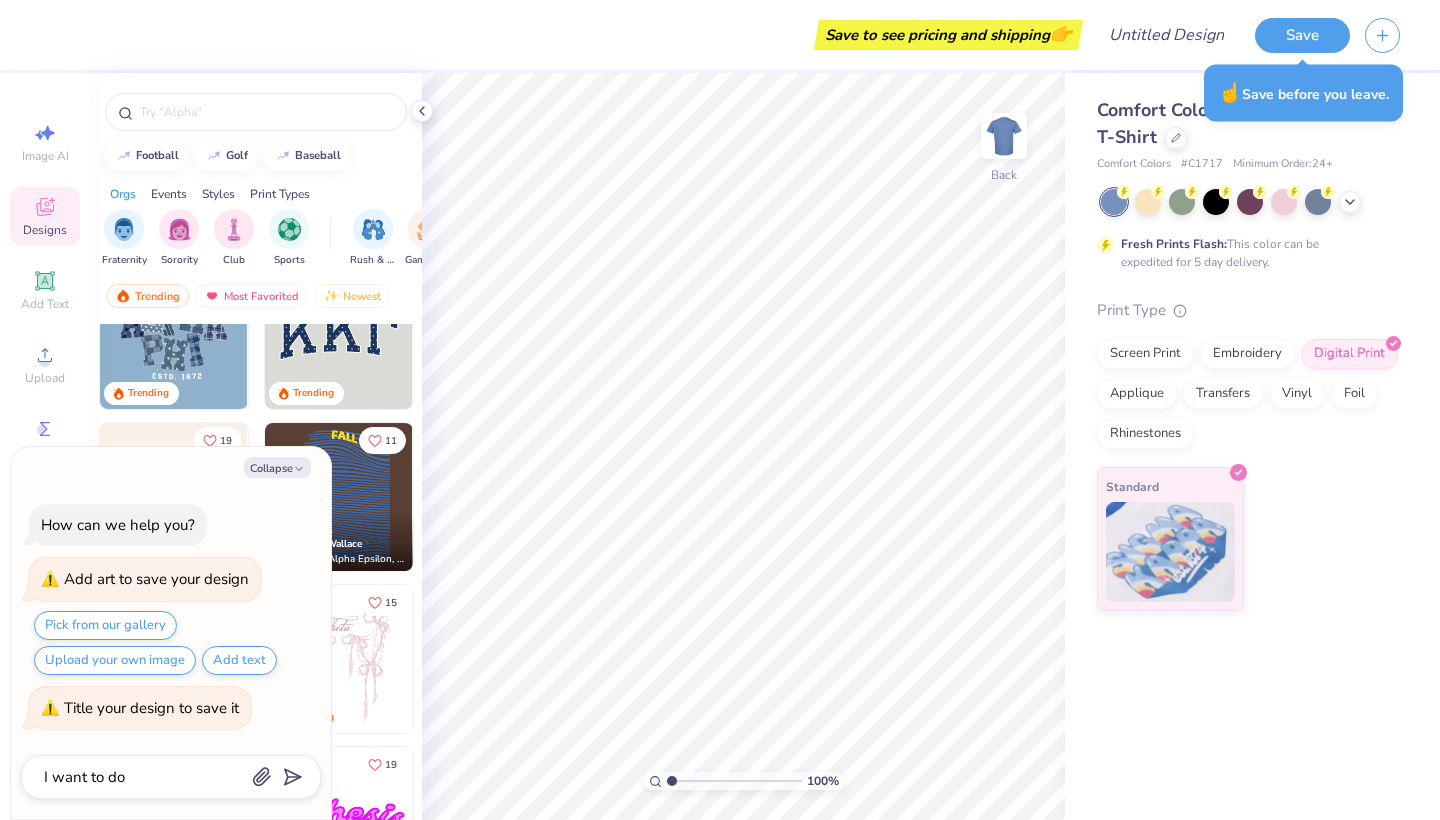 type on "I want to do a" 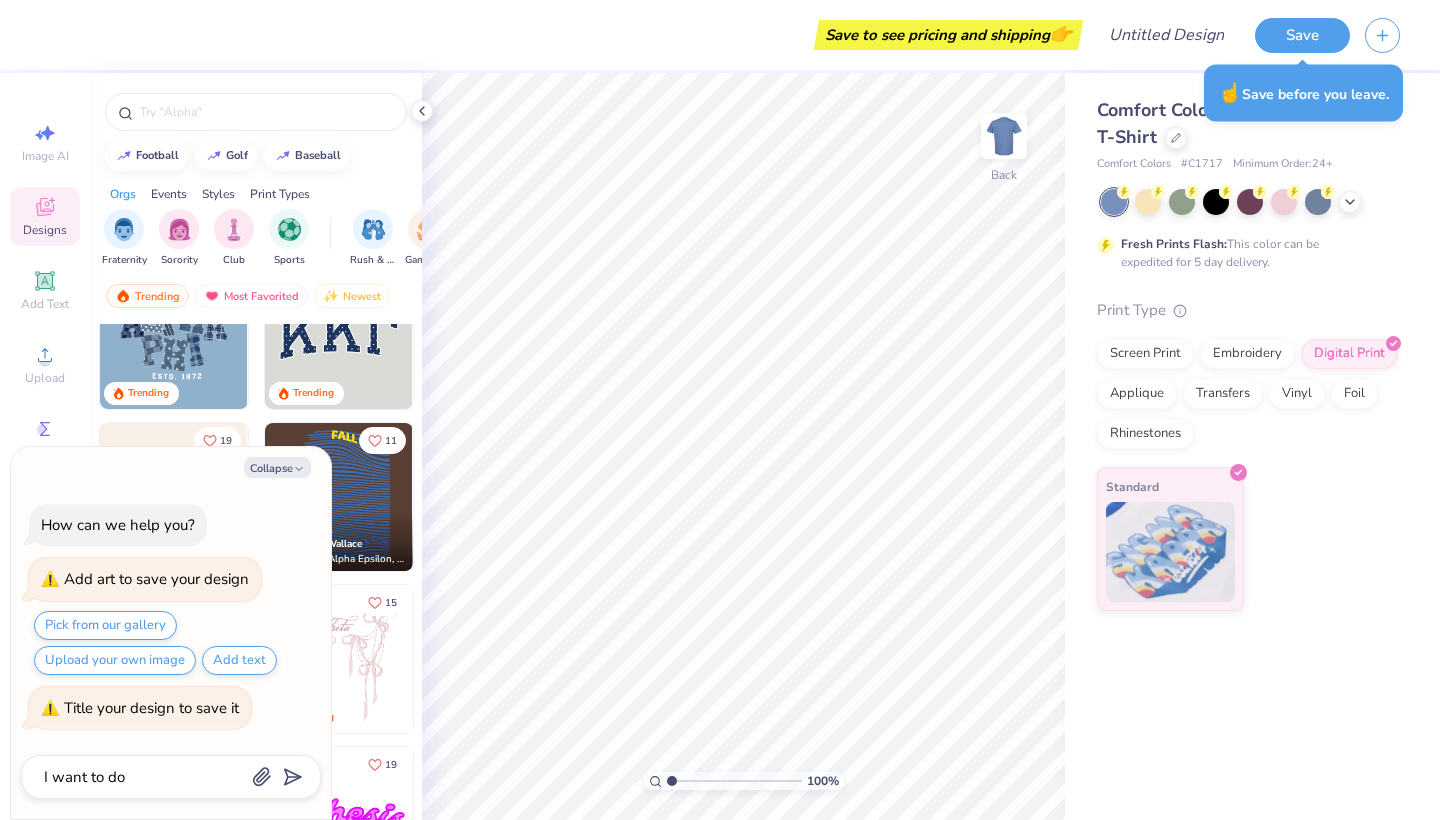 type on "x" 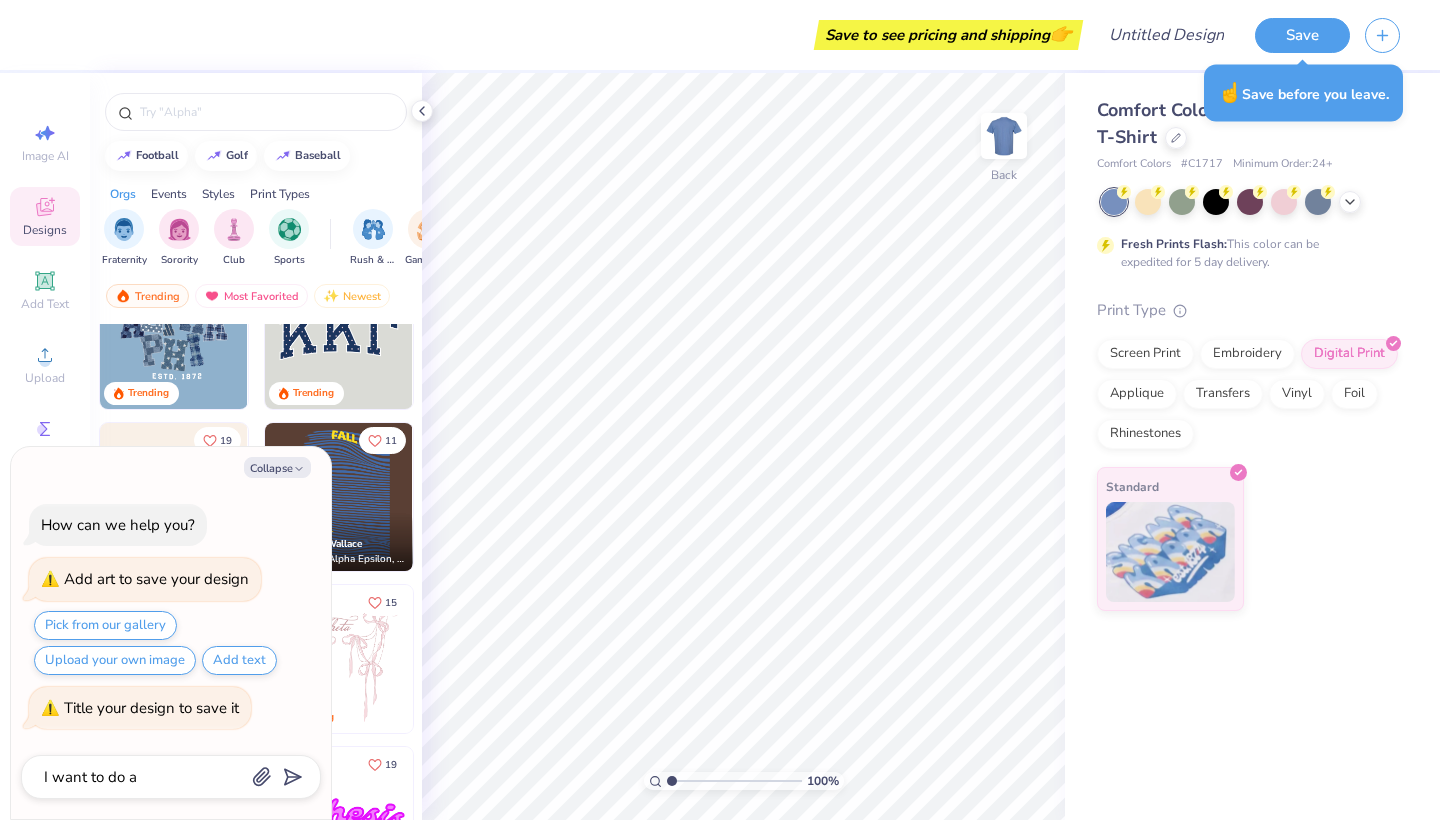 type on "I want to do a" 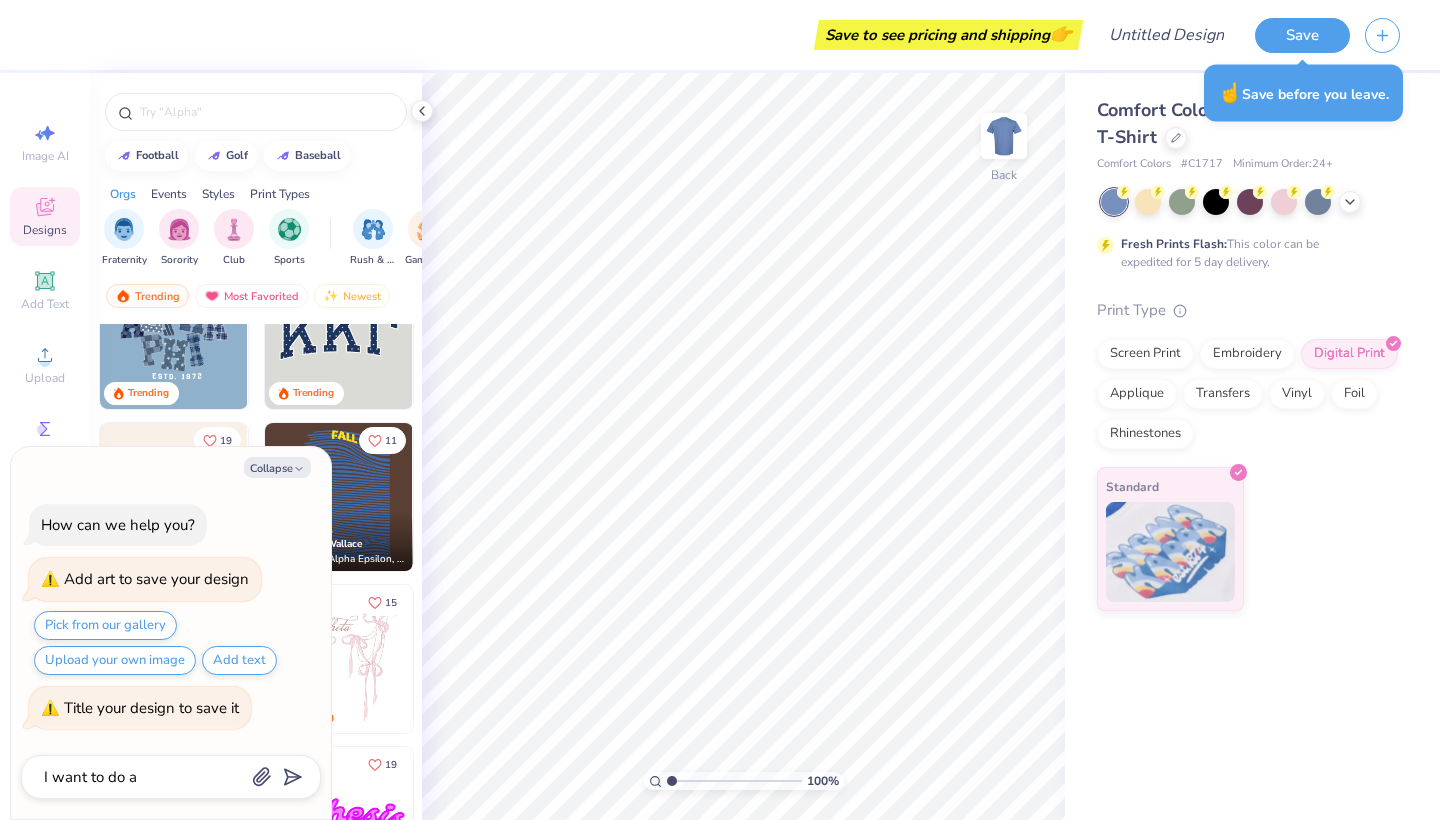 type on "x" 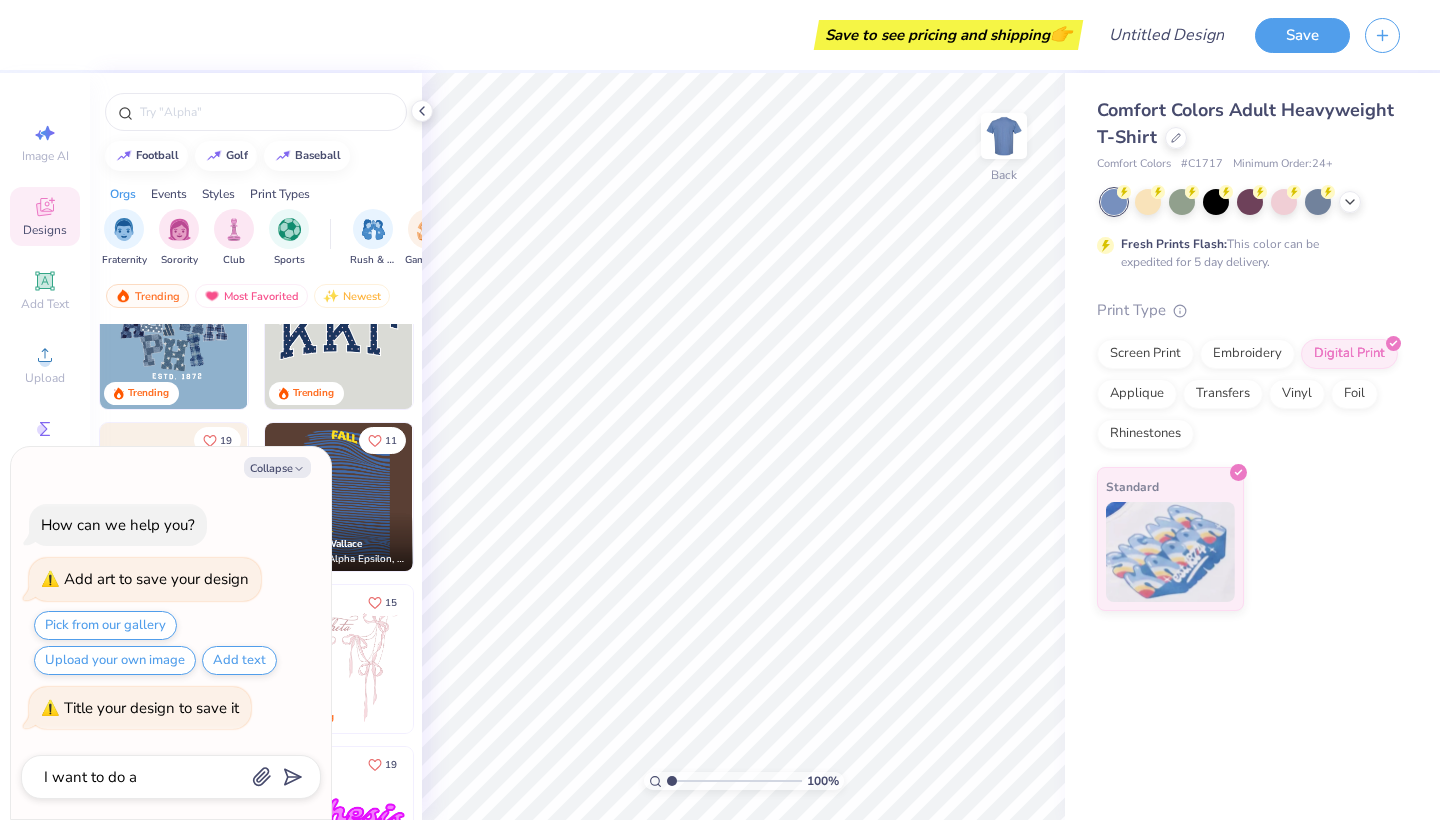 type on "I want to do a b" 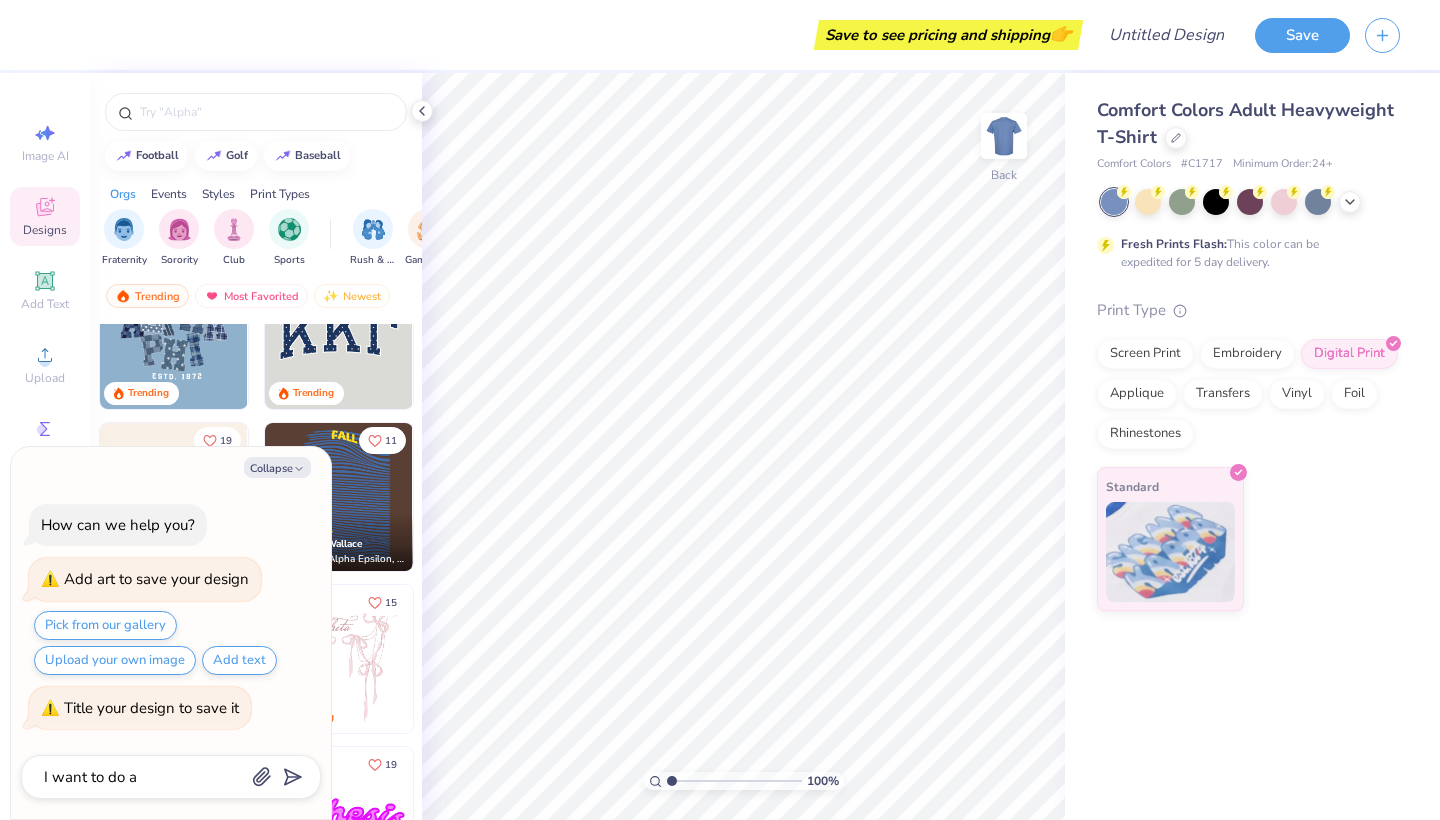 type on "x" 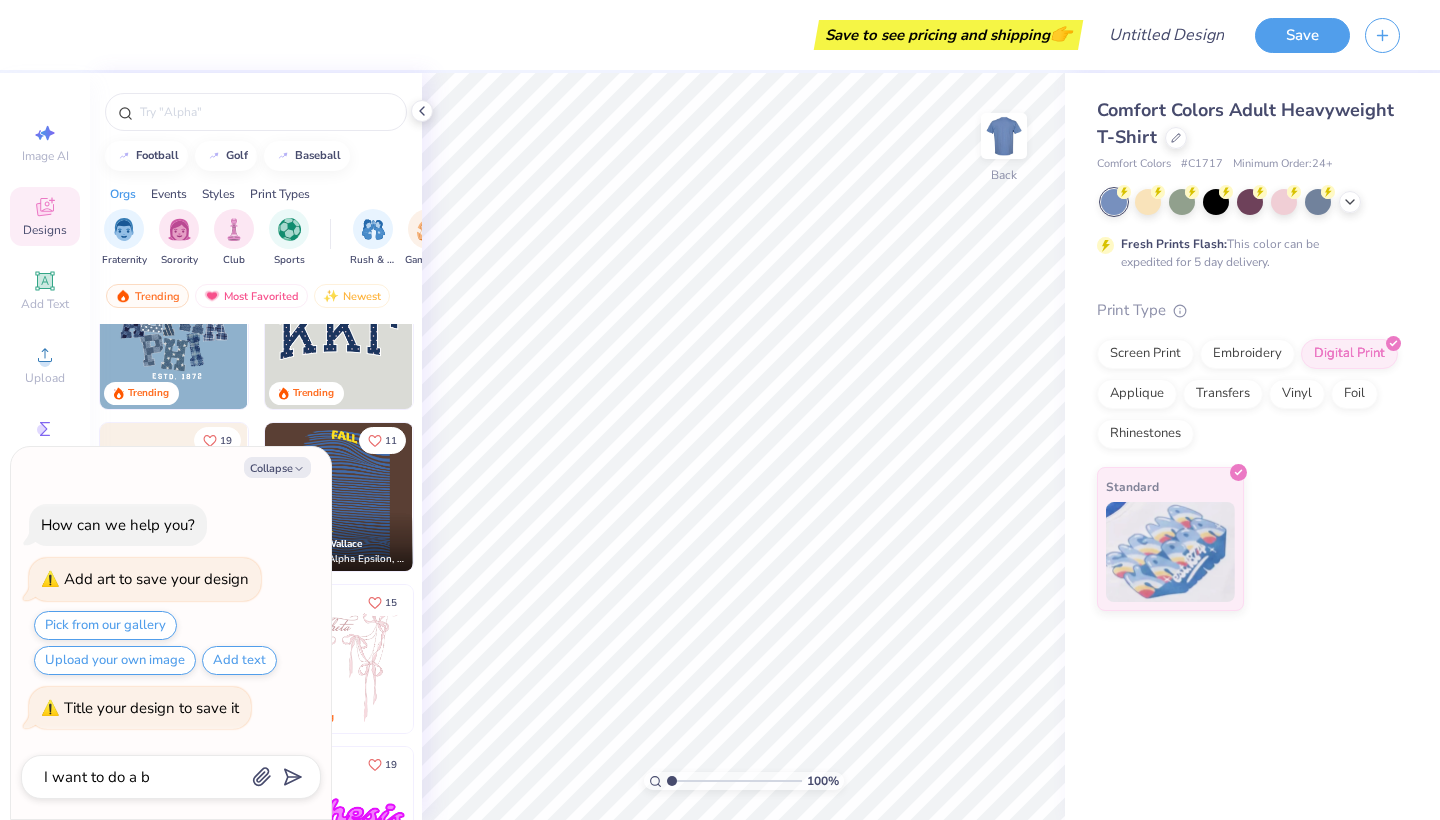 type on "I want to do a bo" 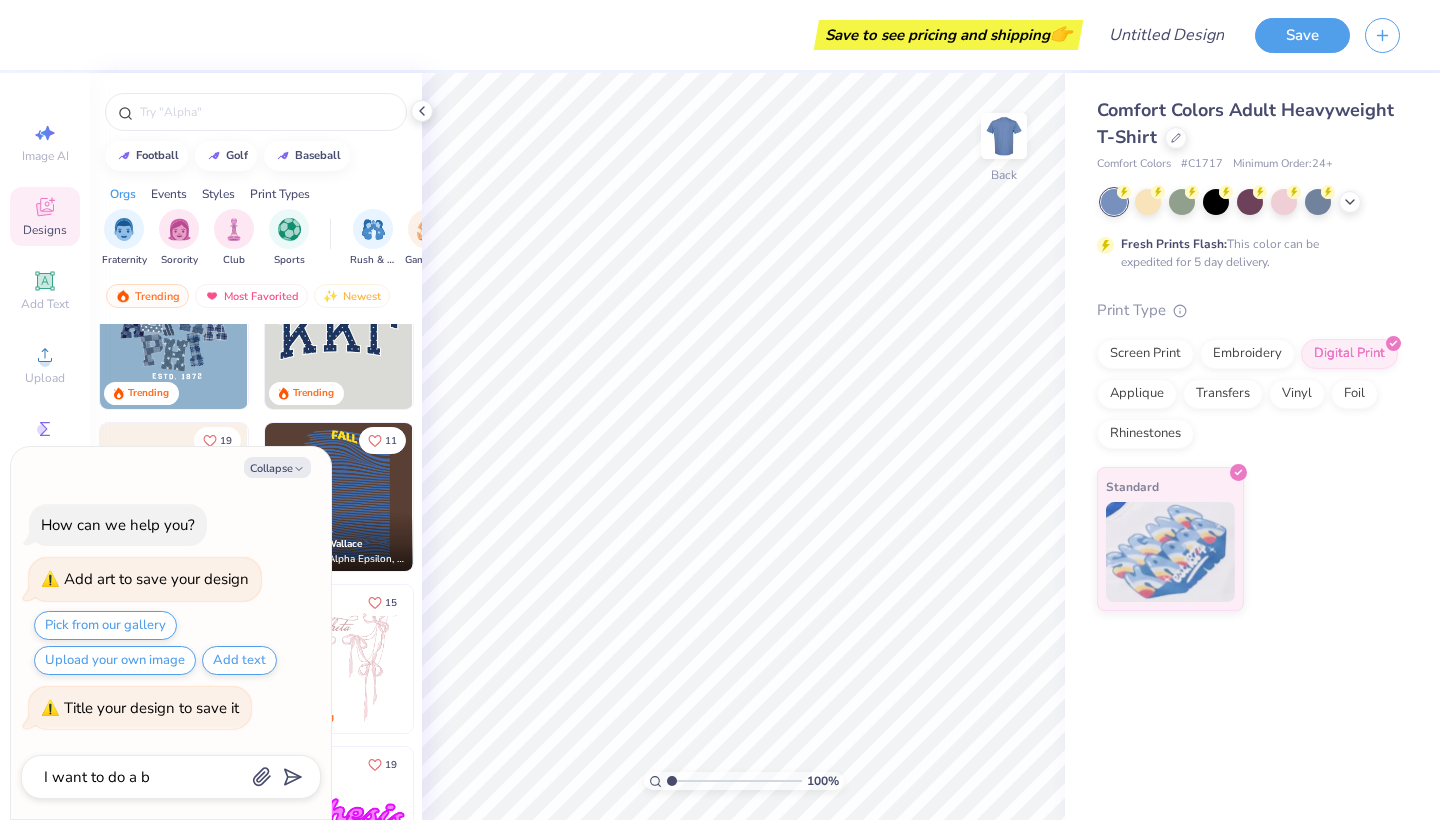 type on "x" 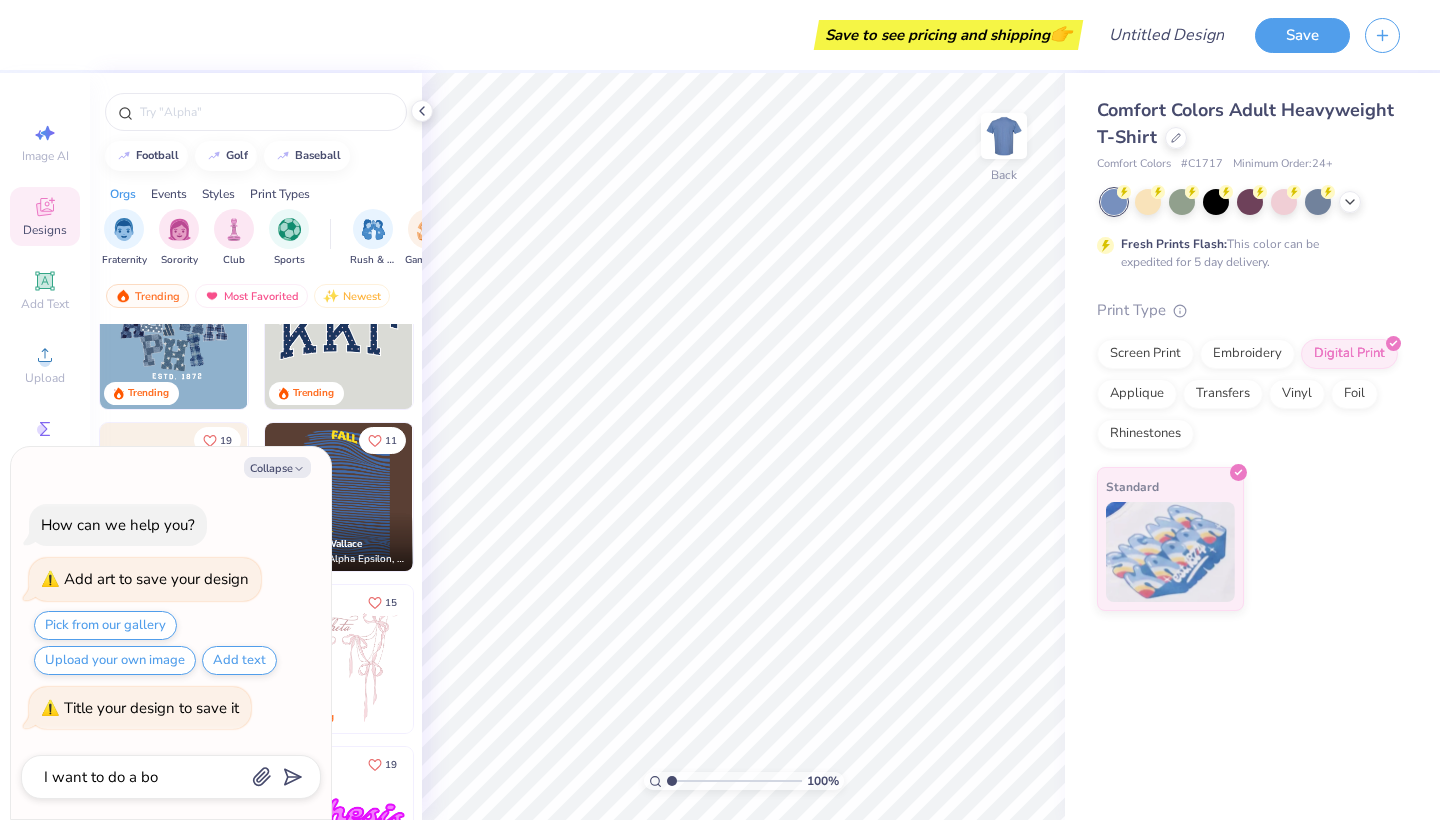 type on "I want to do a bod" 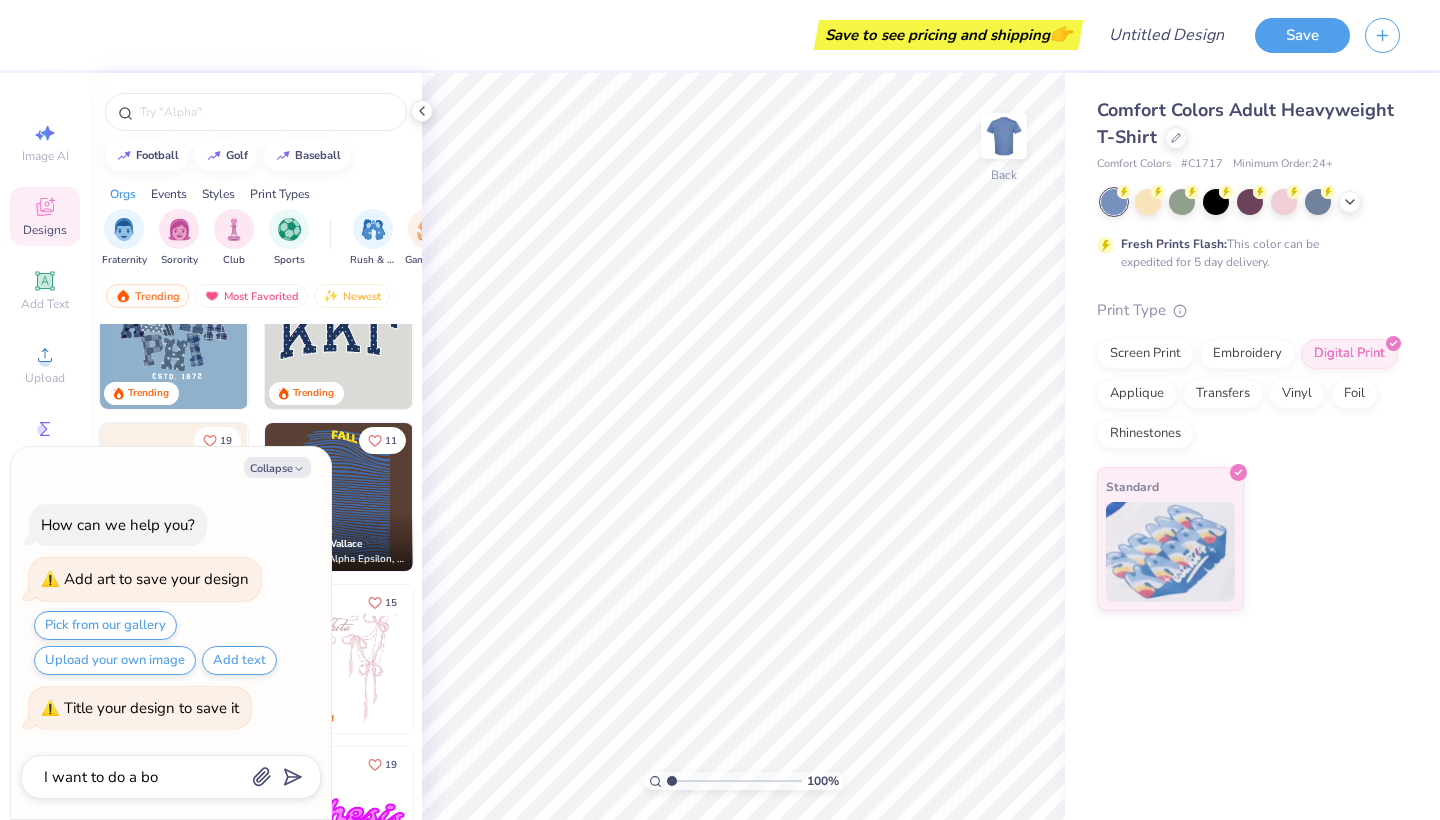 type on "x" 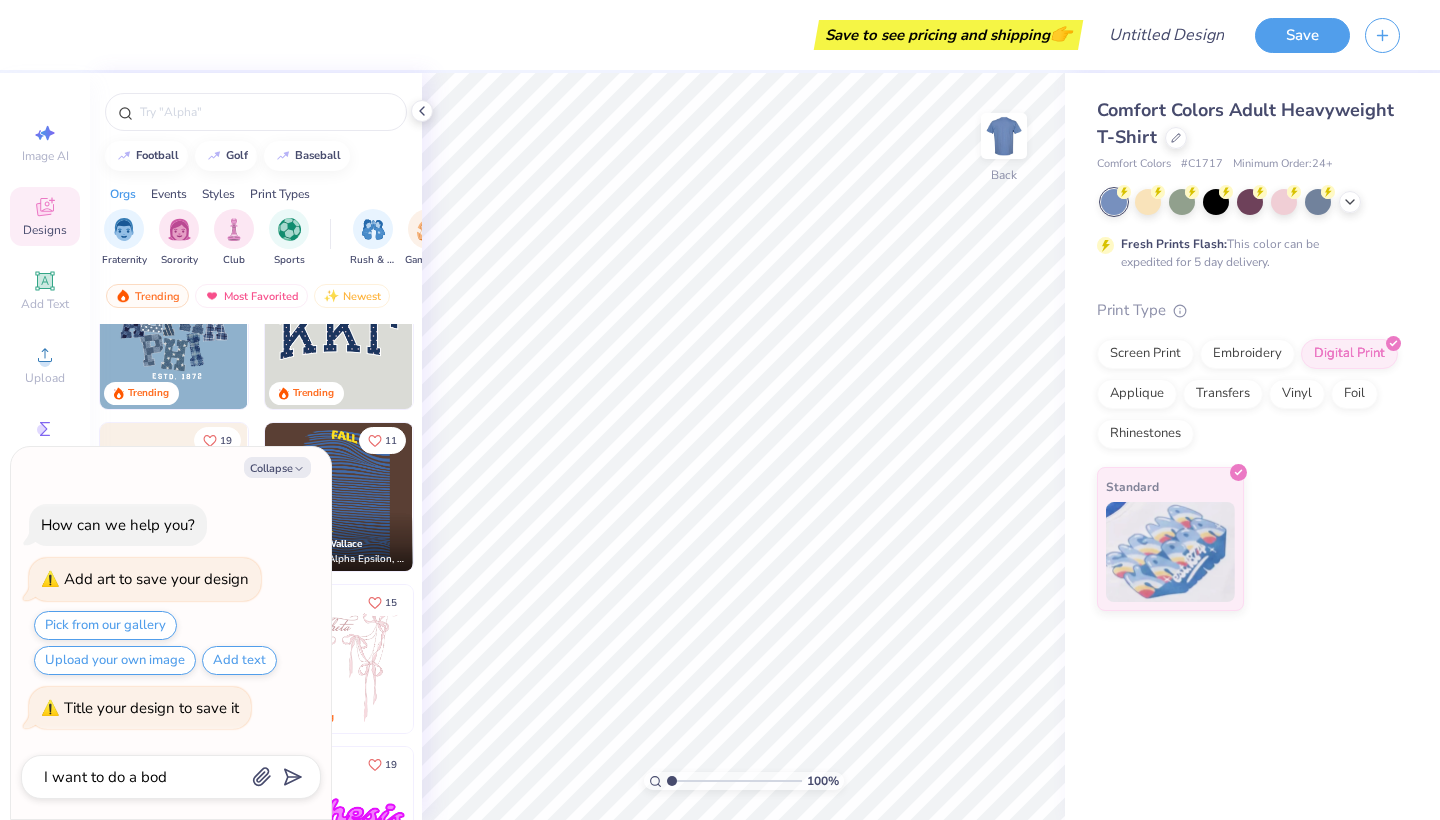 type on "I want to do a body" 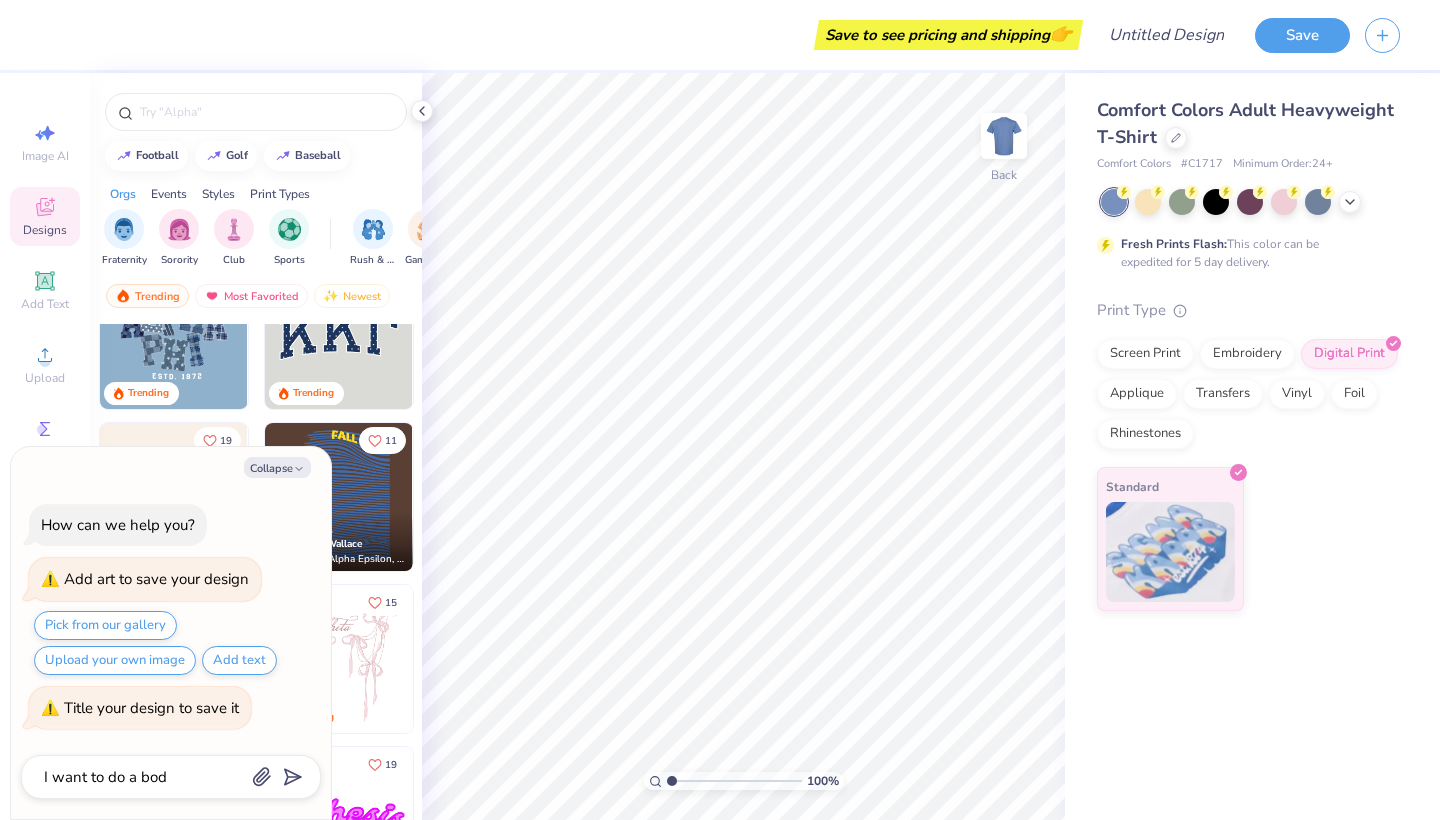 type on "x" 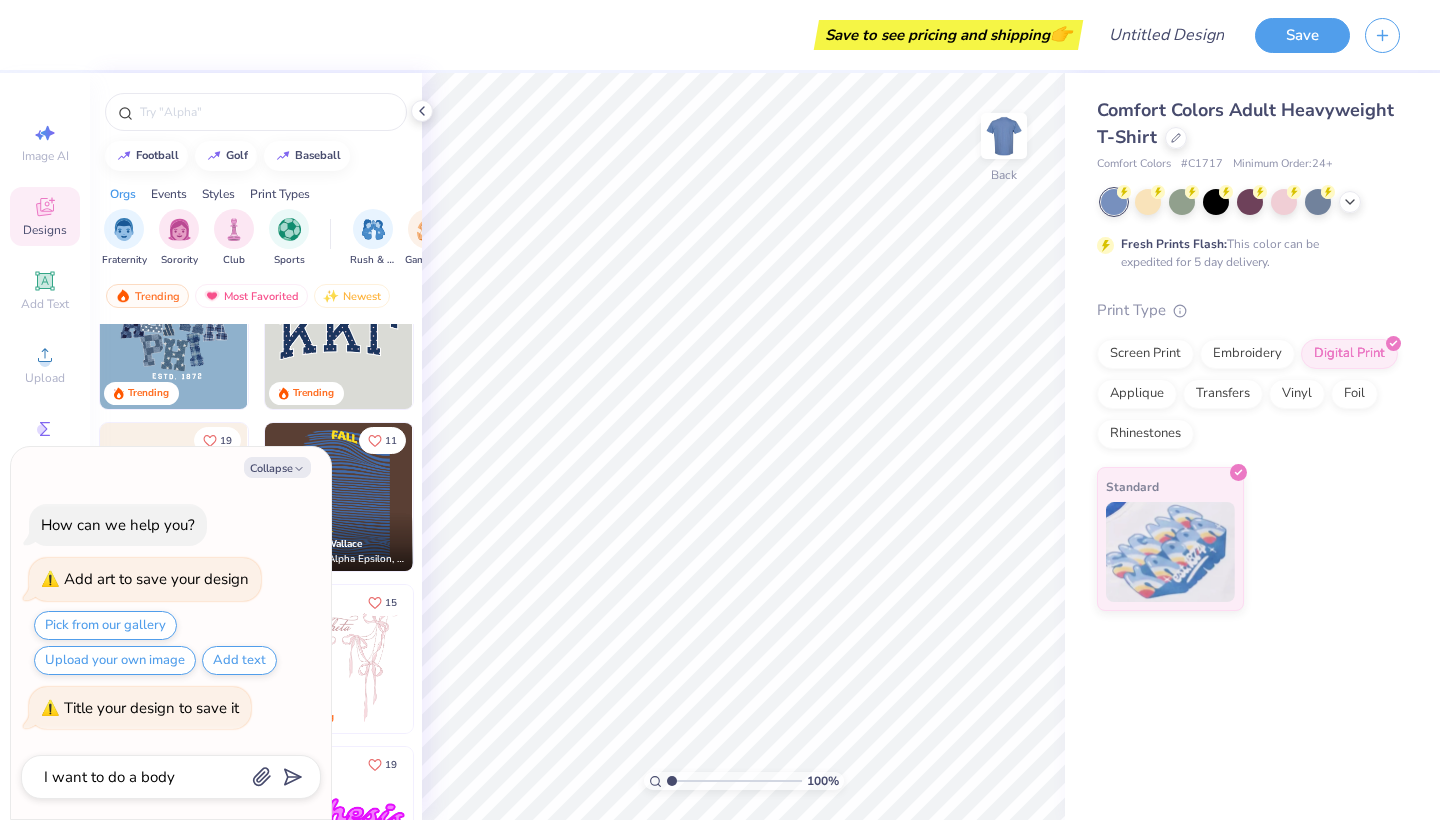 type on "I want to do a bodys" 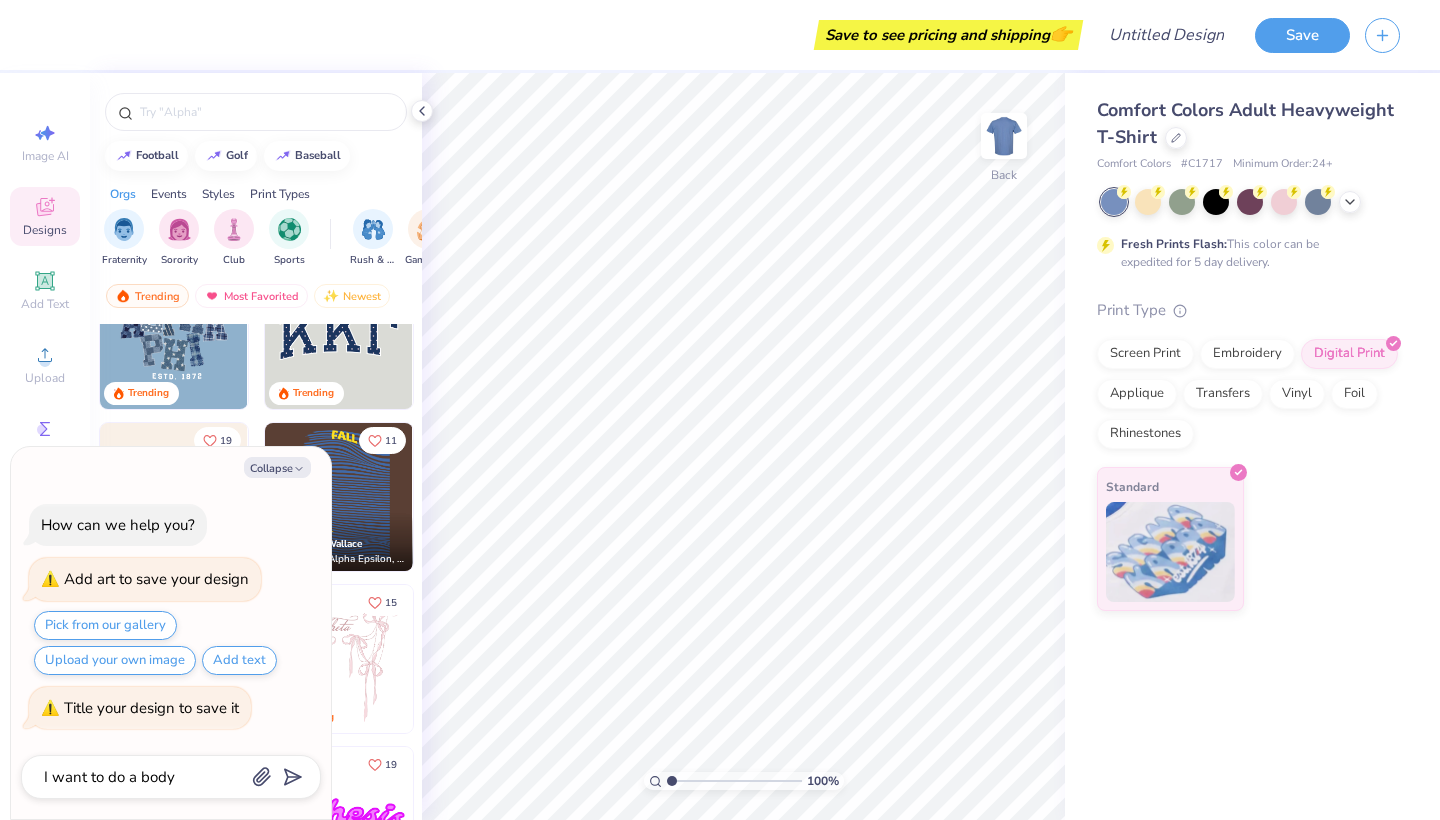 type on "x" 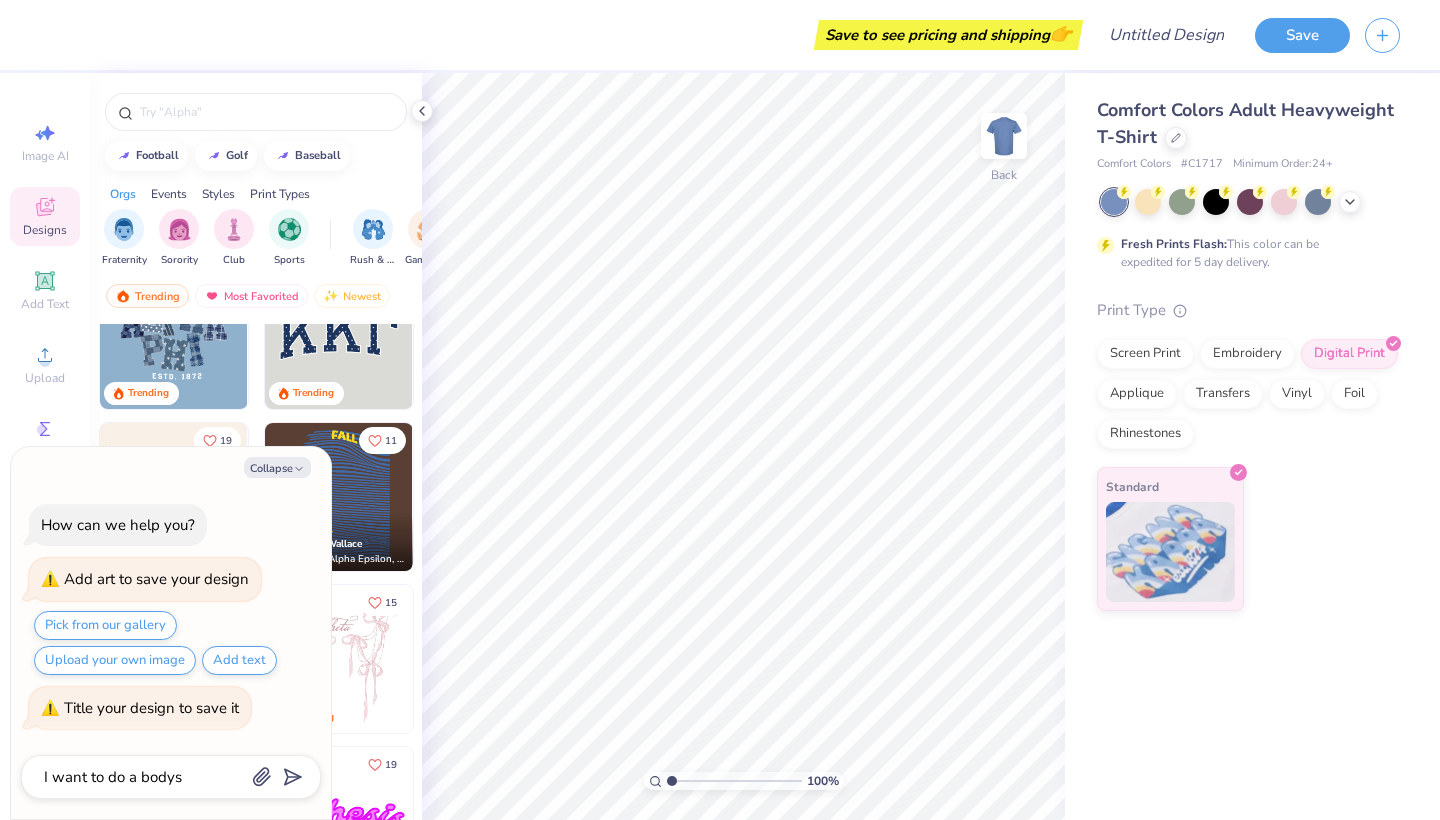 type on "I want to do a bodysu" 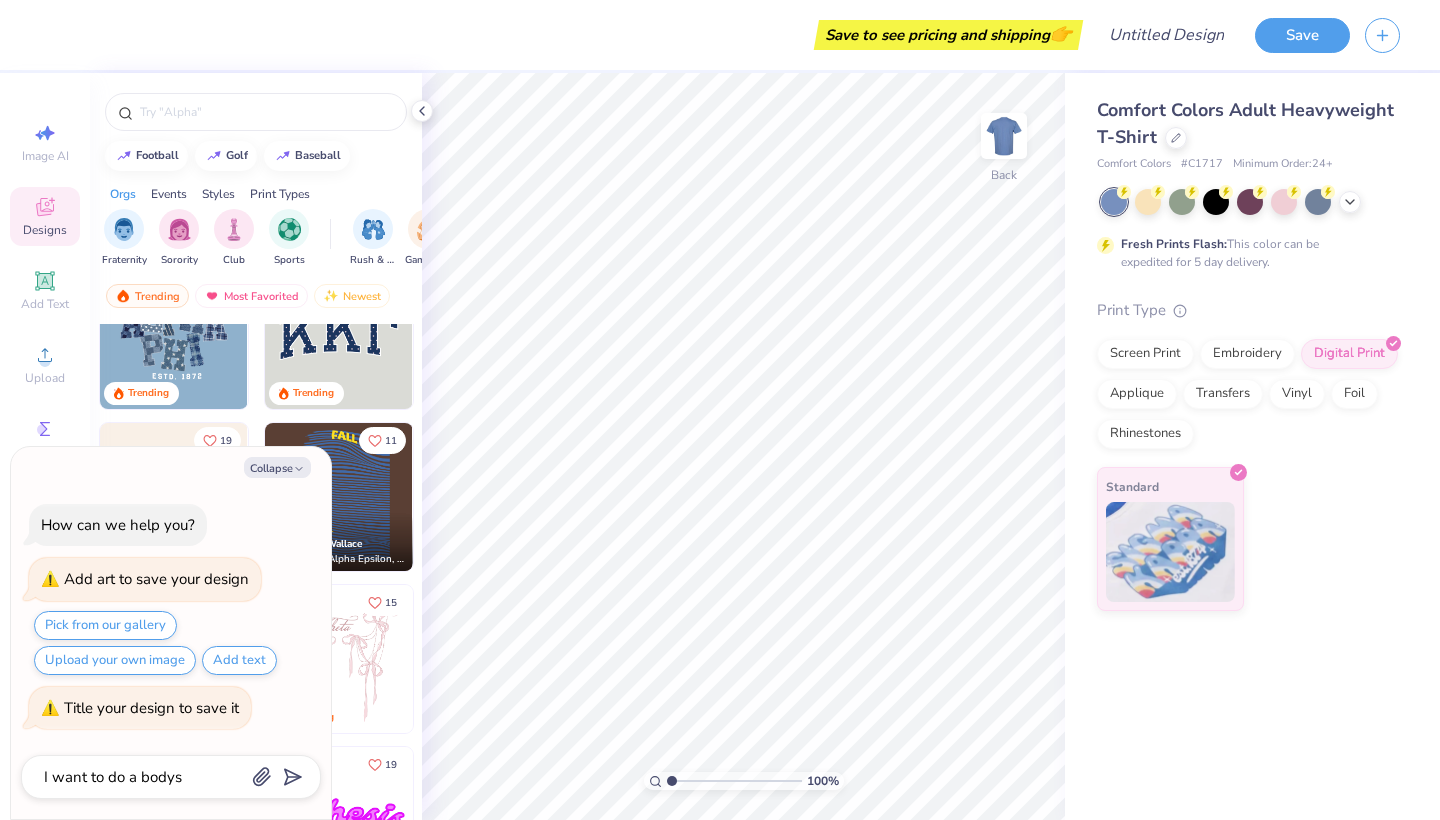 type on "x" 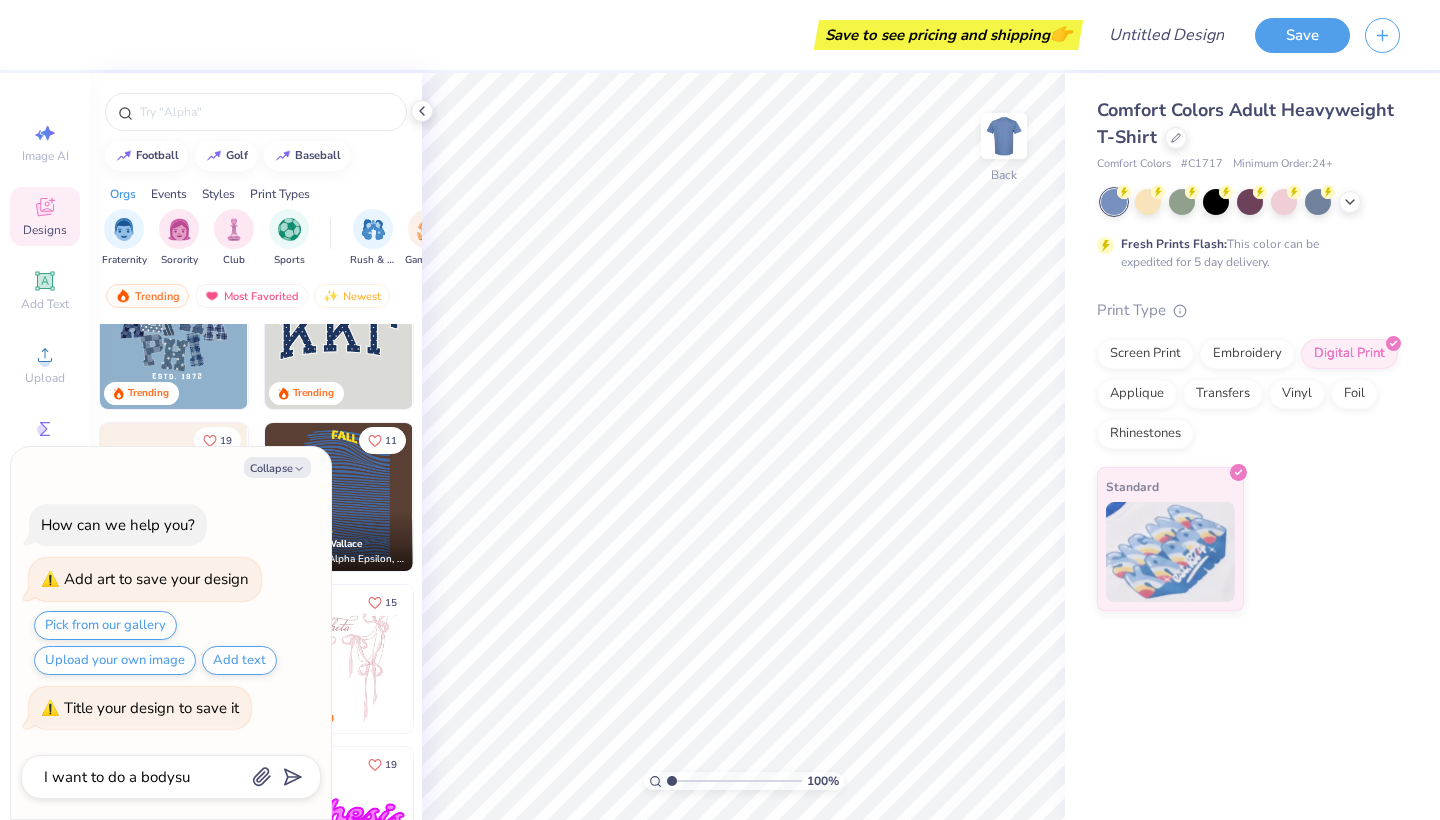 type on "I want to do a bodysui" 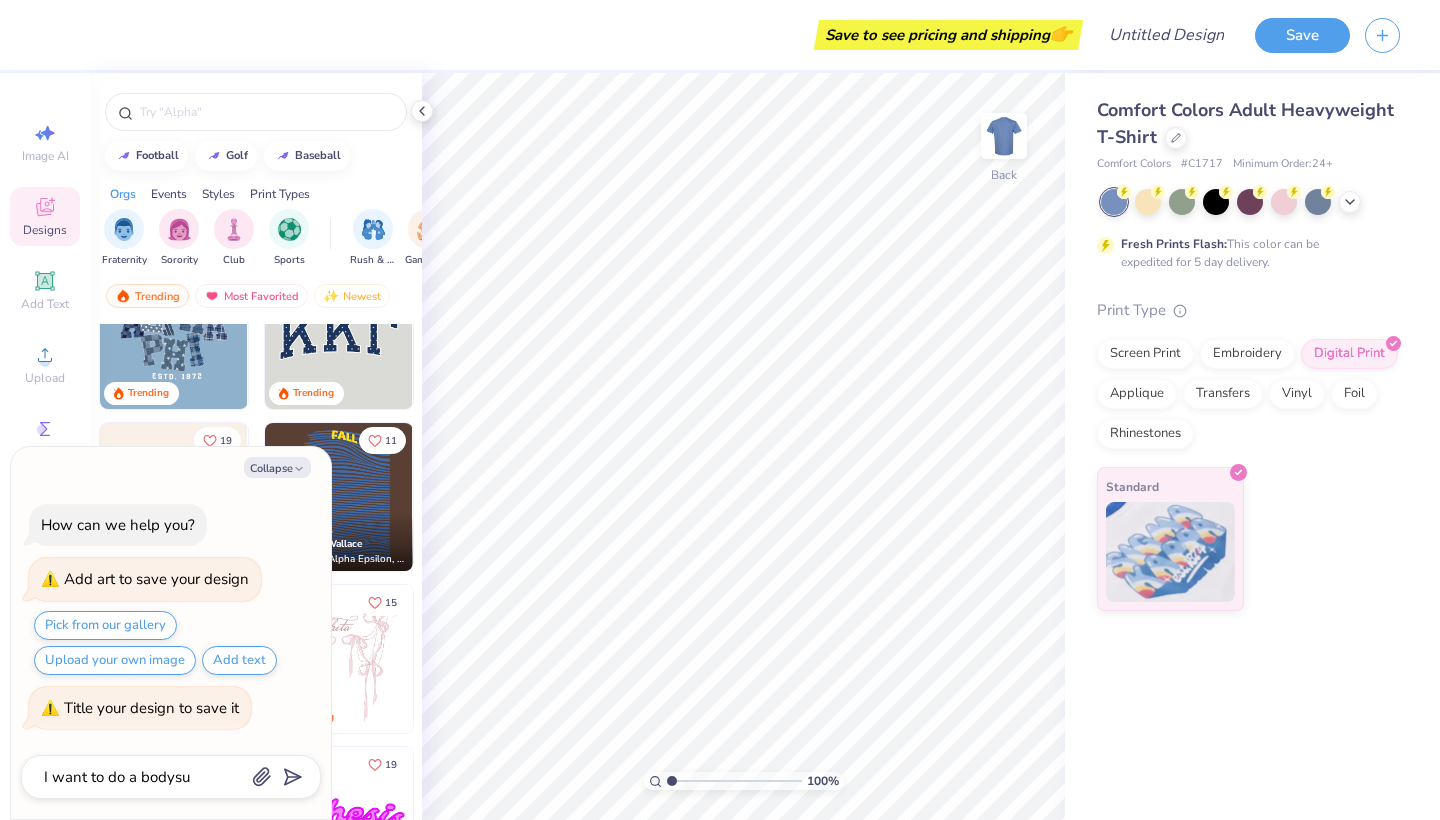 type on "x" 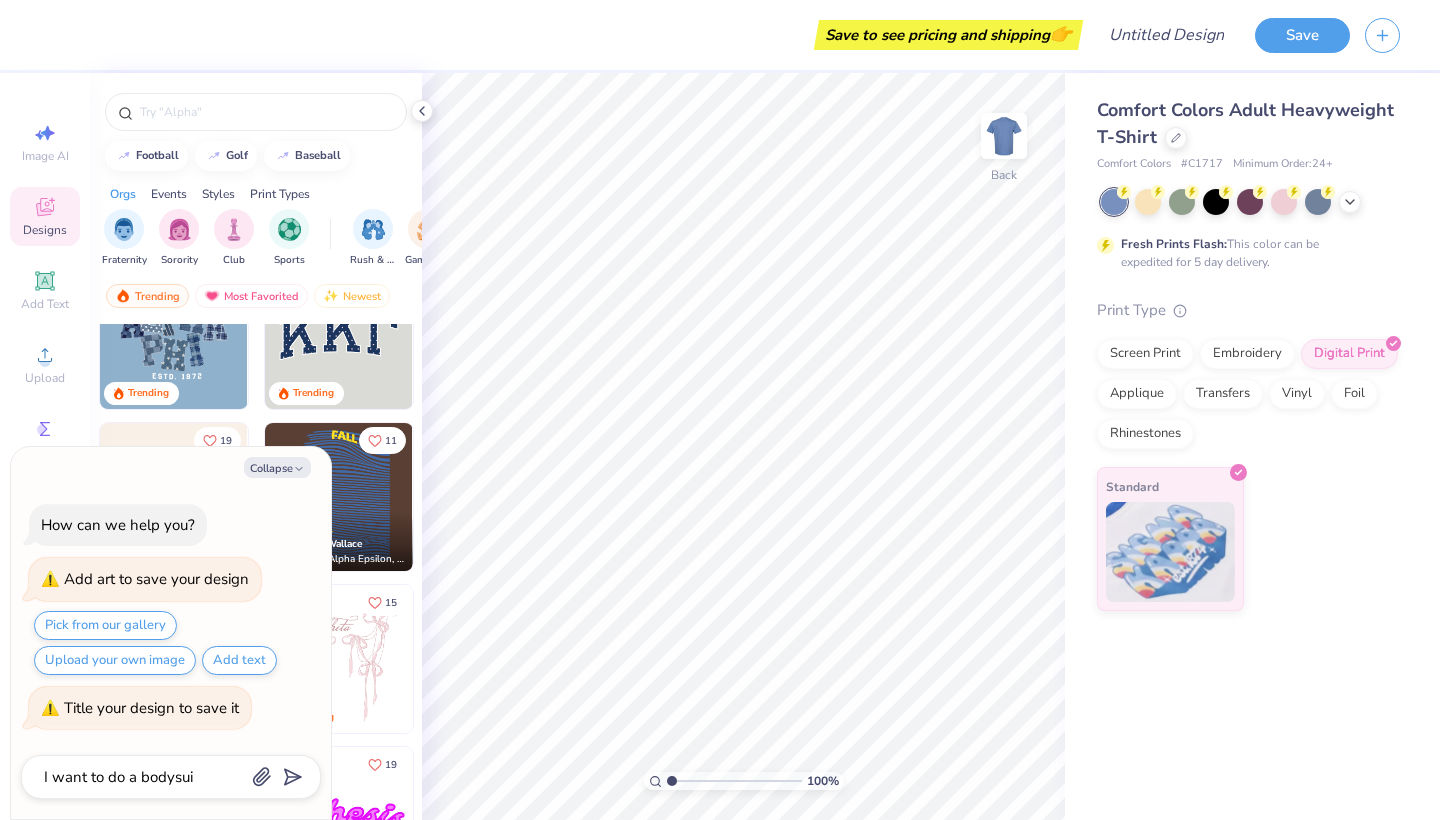 type on "I want to do a bodysuit" 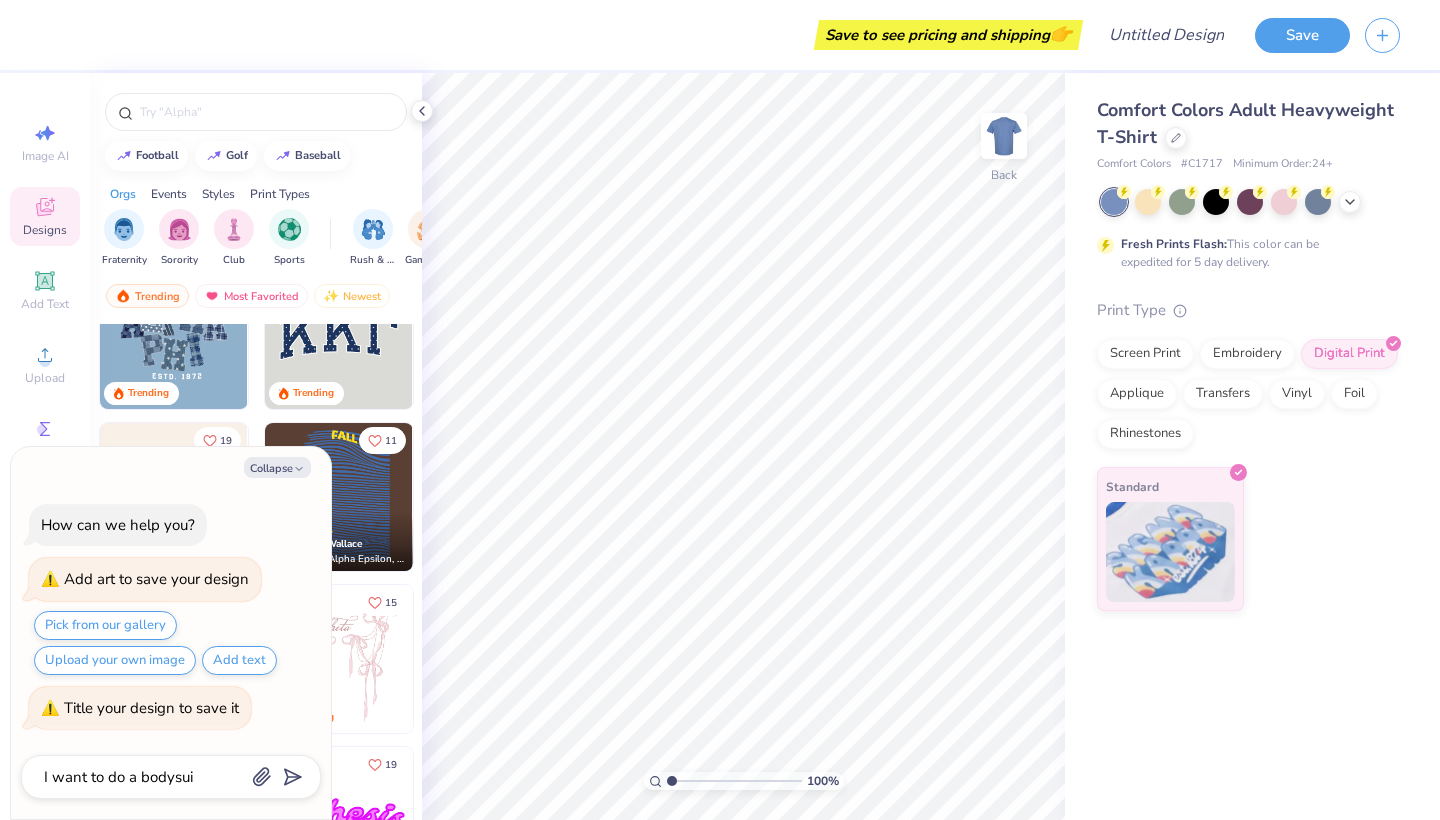 type on "x" 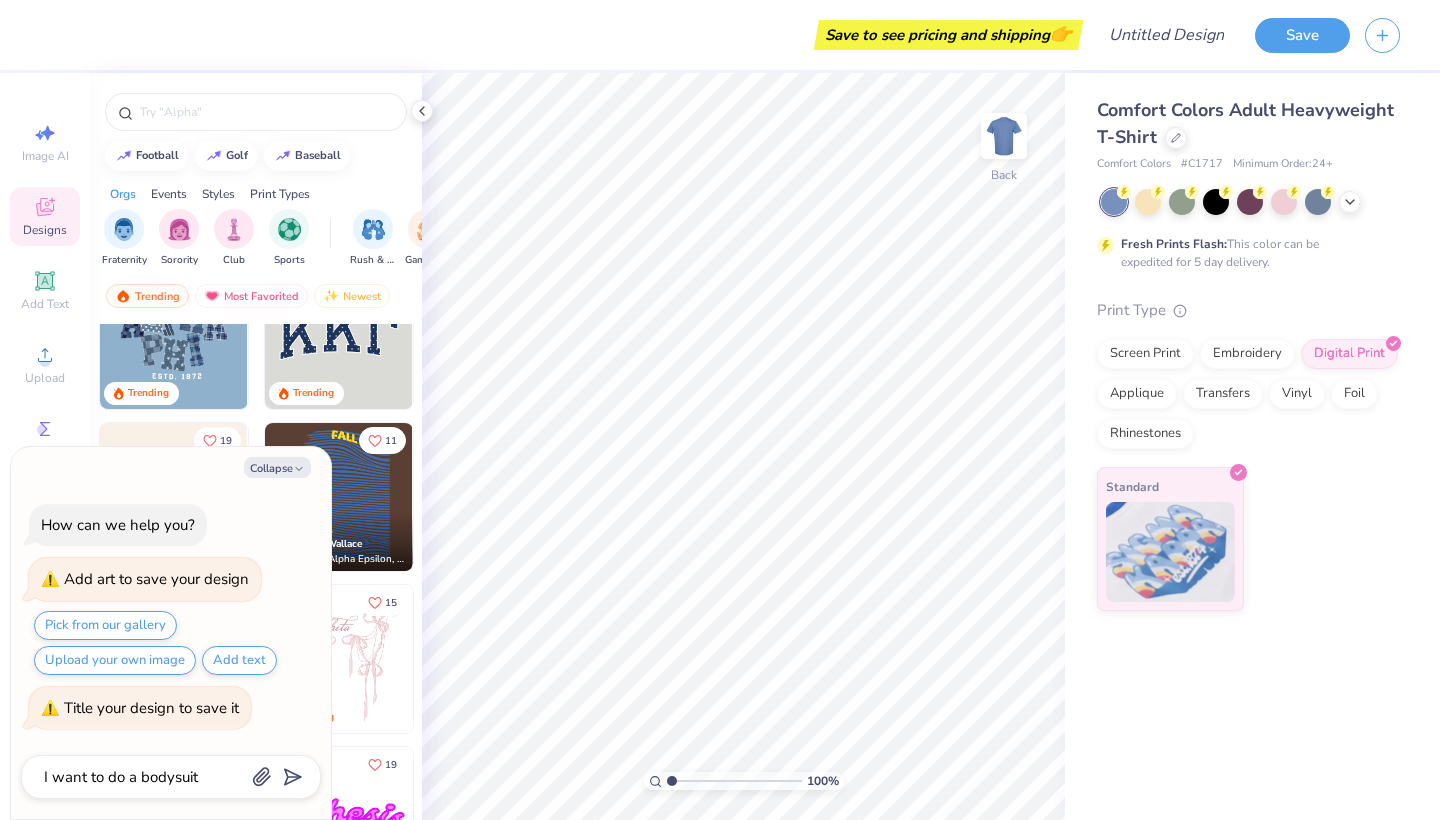 type 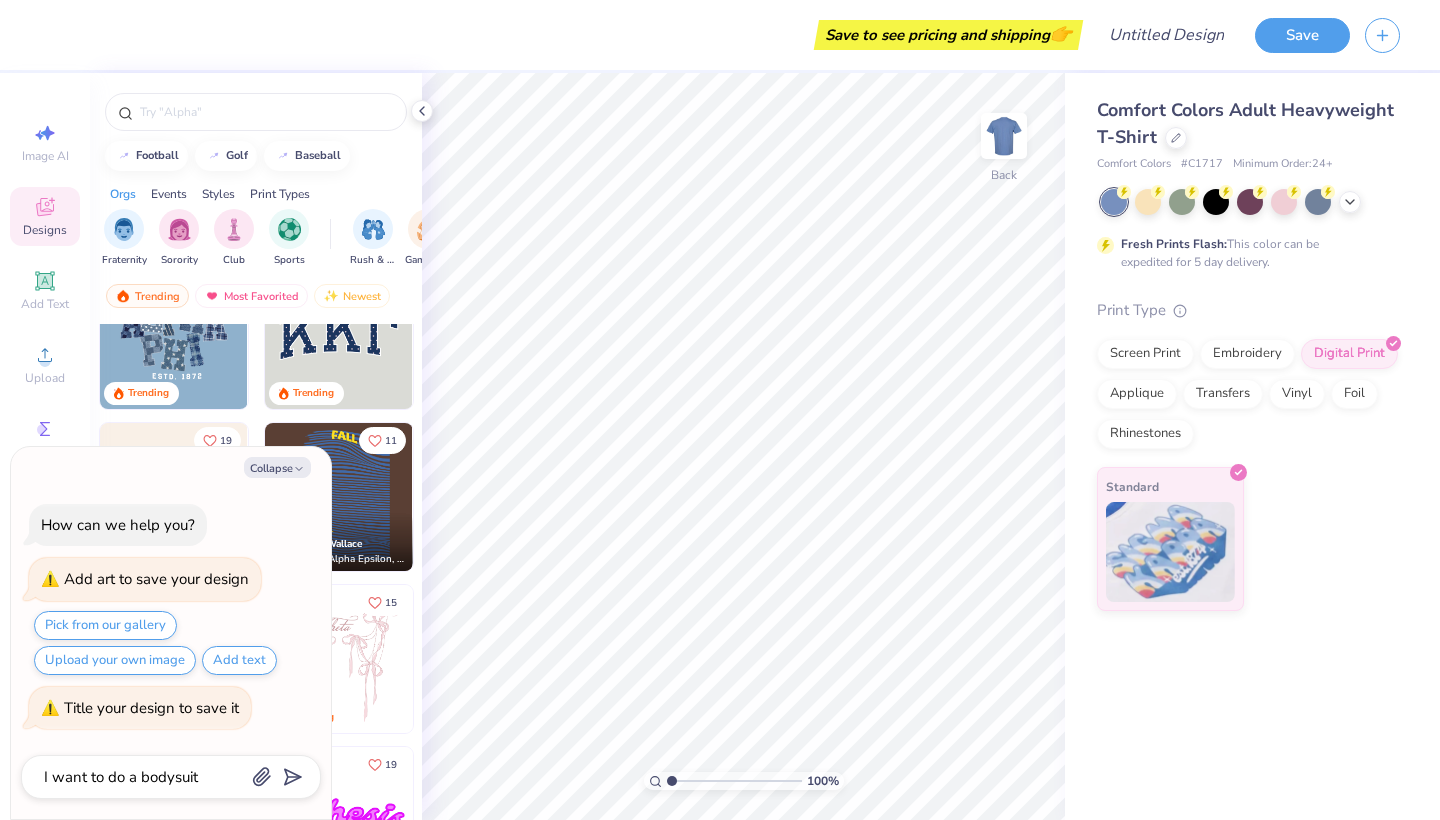 type on "x" 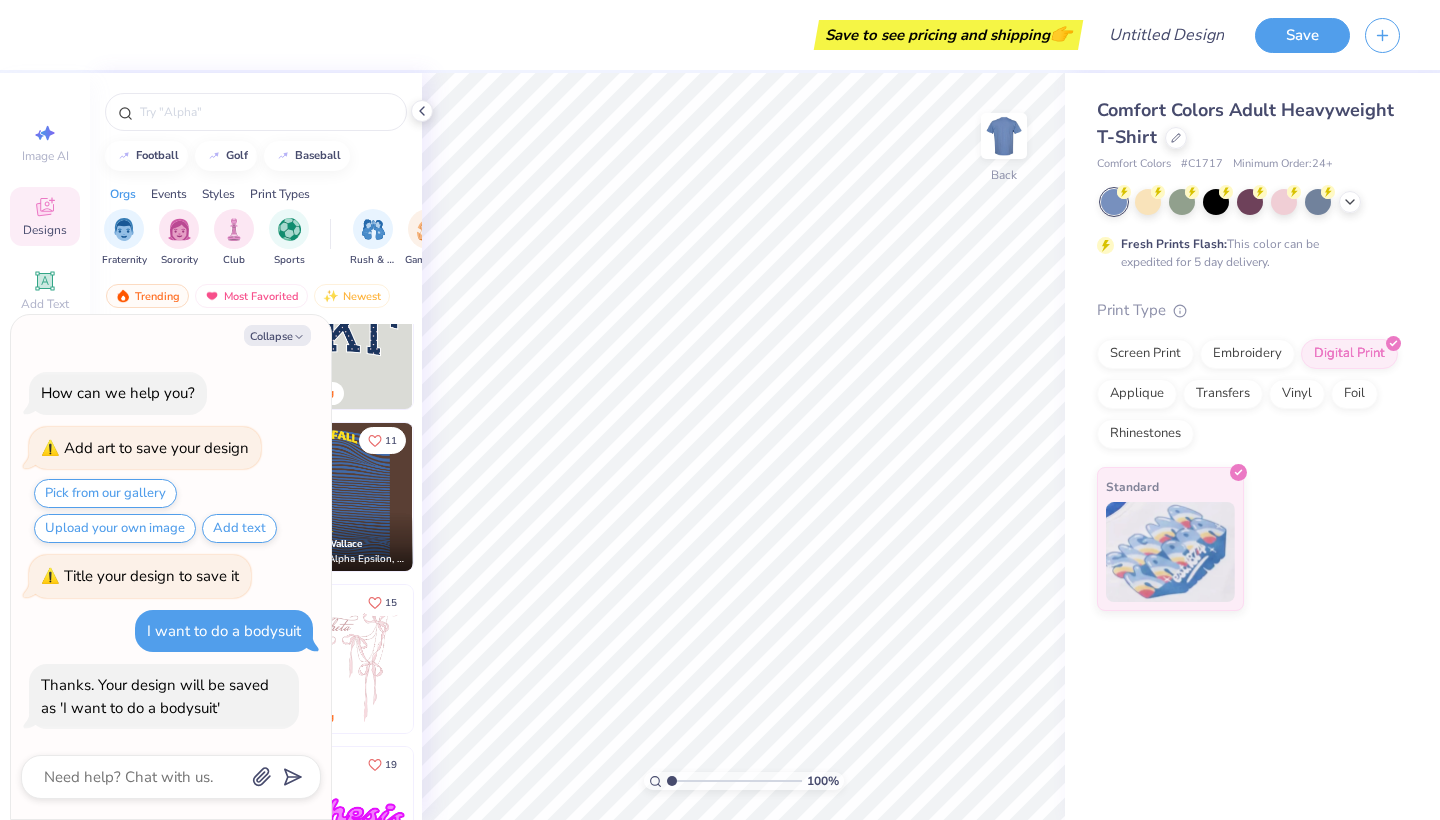 type on "I want to do a bodysuit" 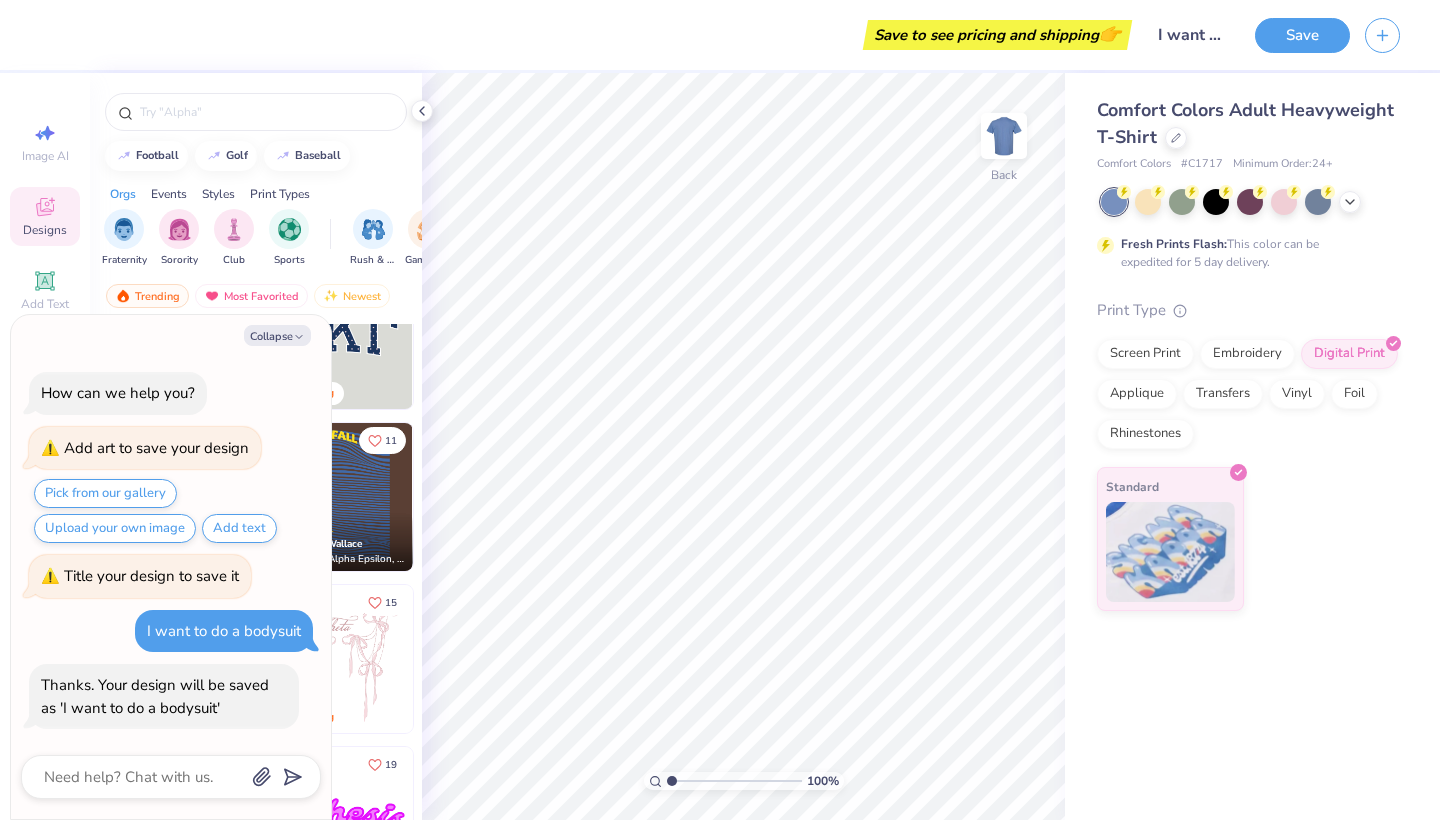 type on "x" 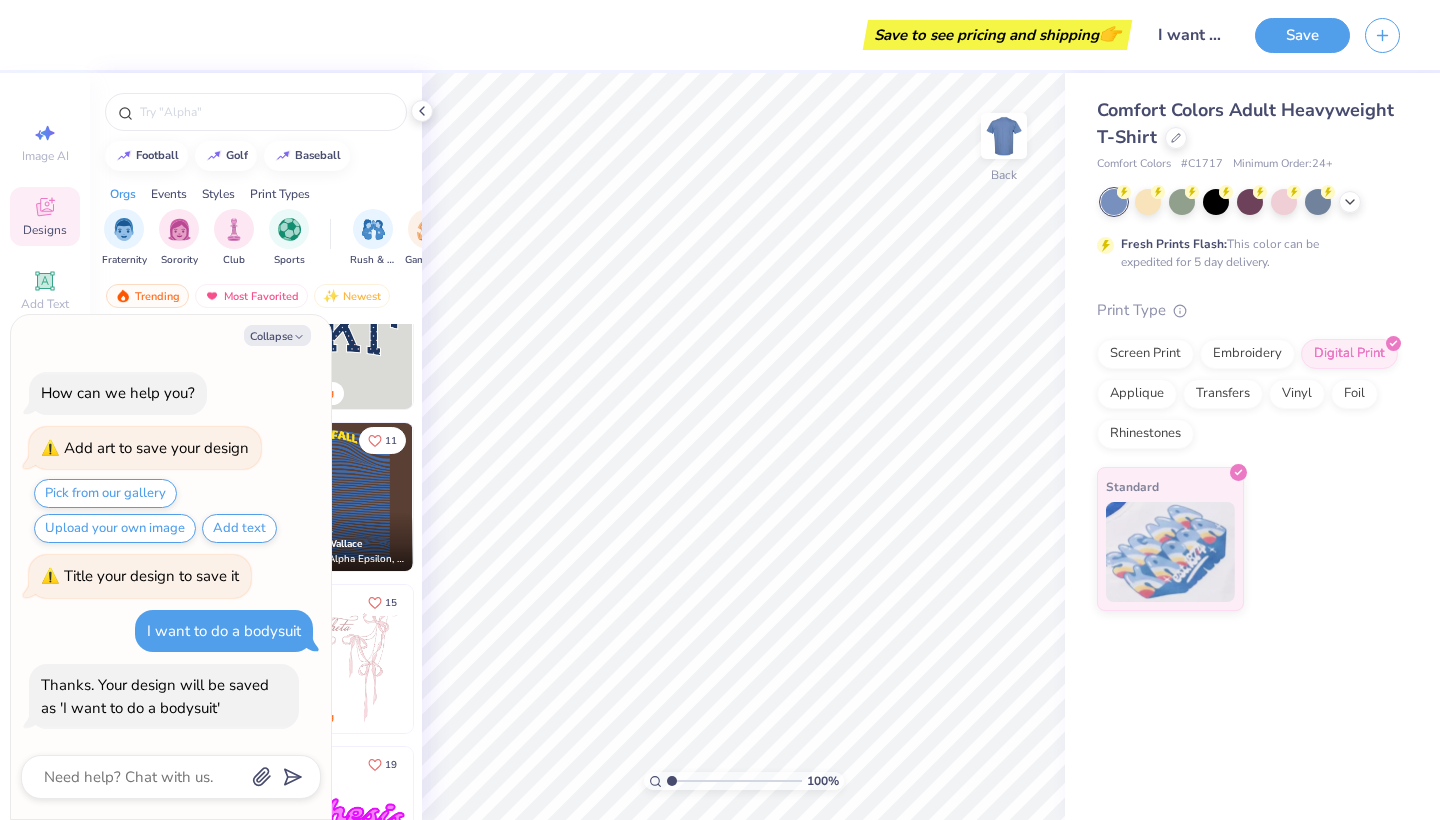 click at bounding box center (171, 777) 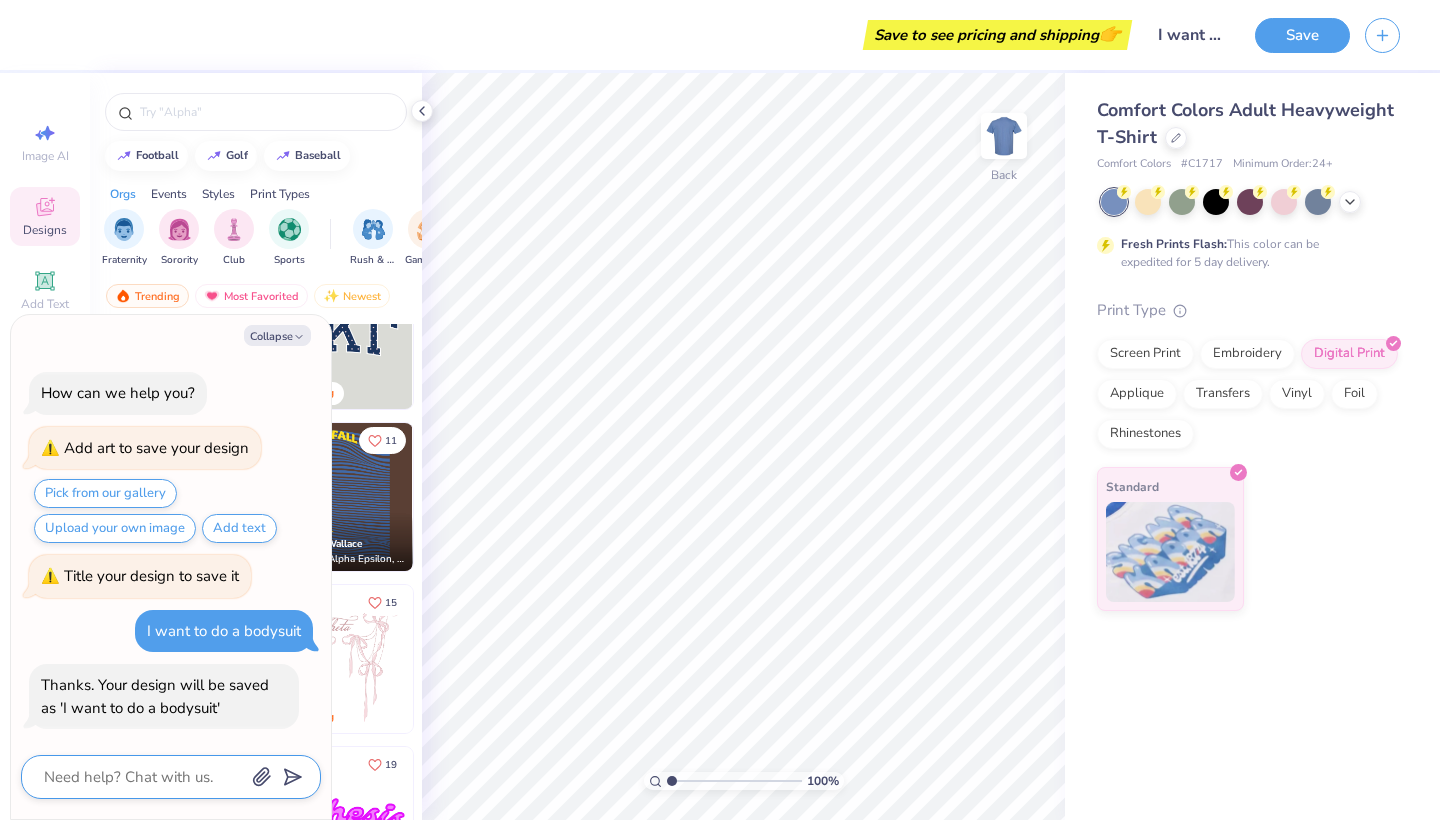 click at bounding box center (143, 777) 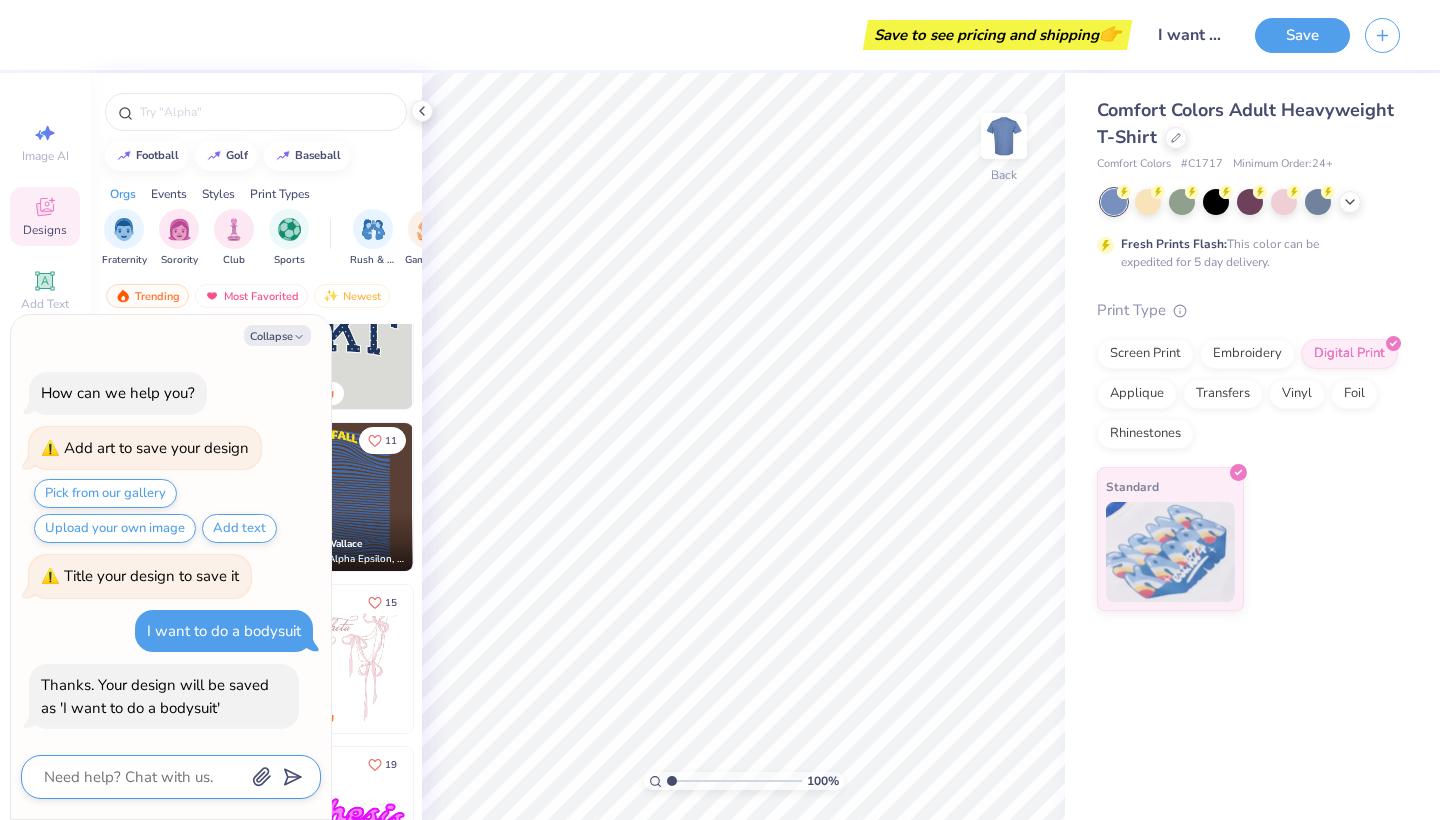 type on "i" 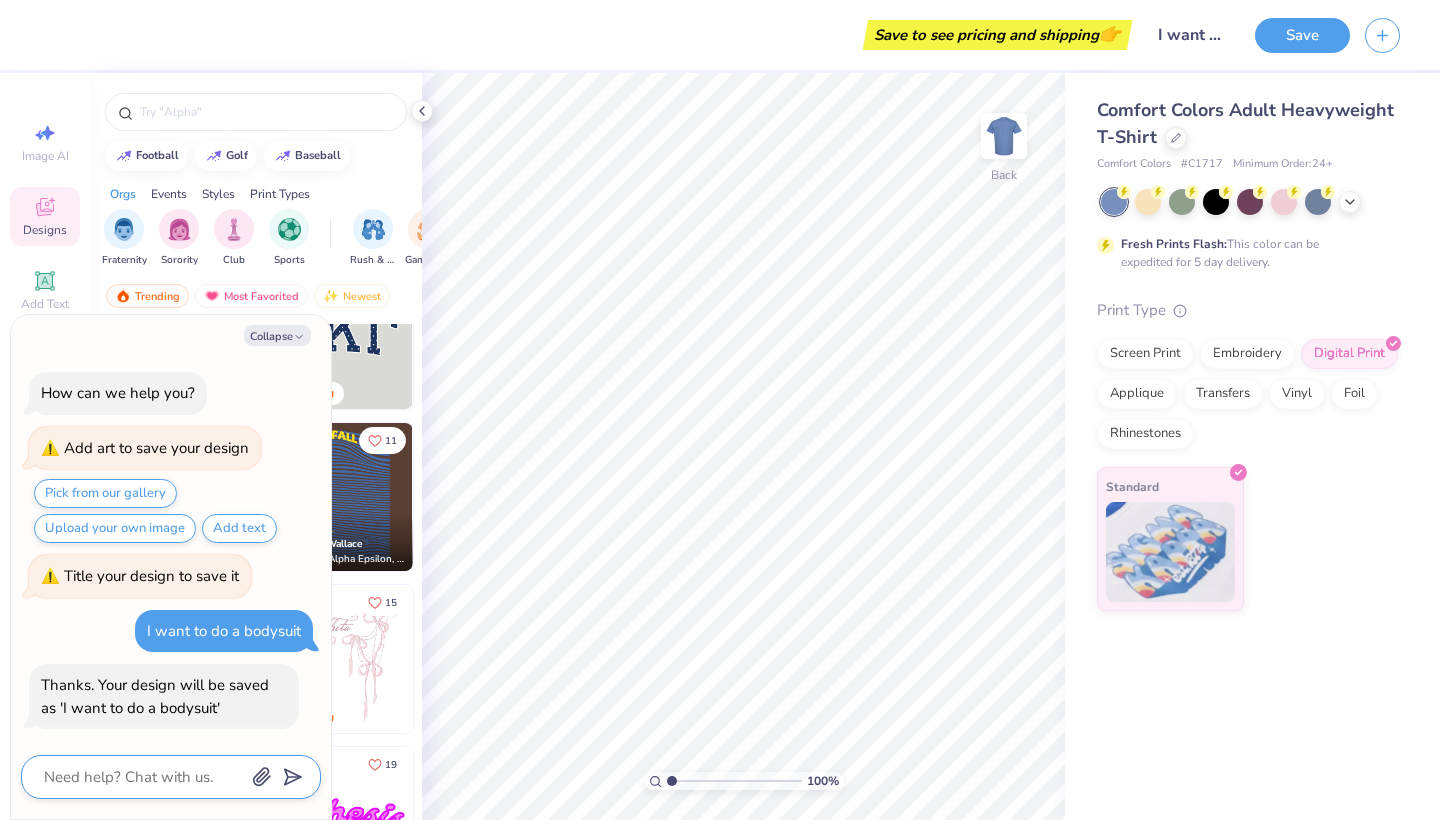 type on "x" 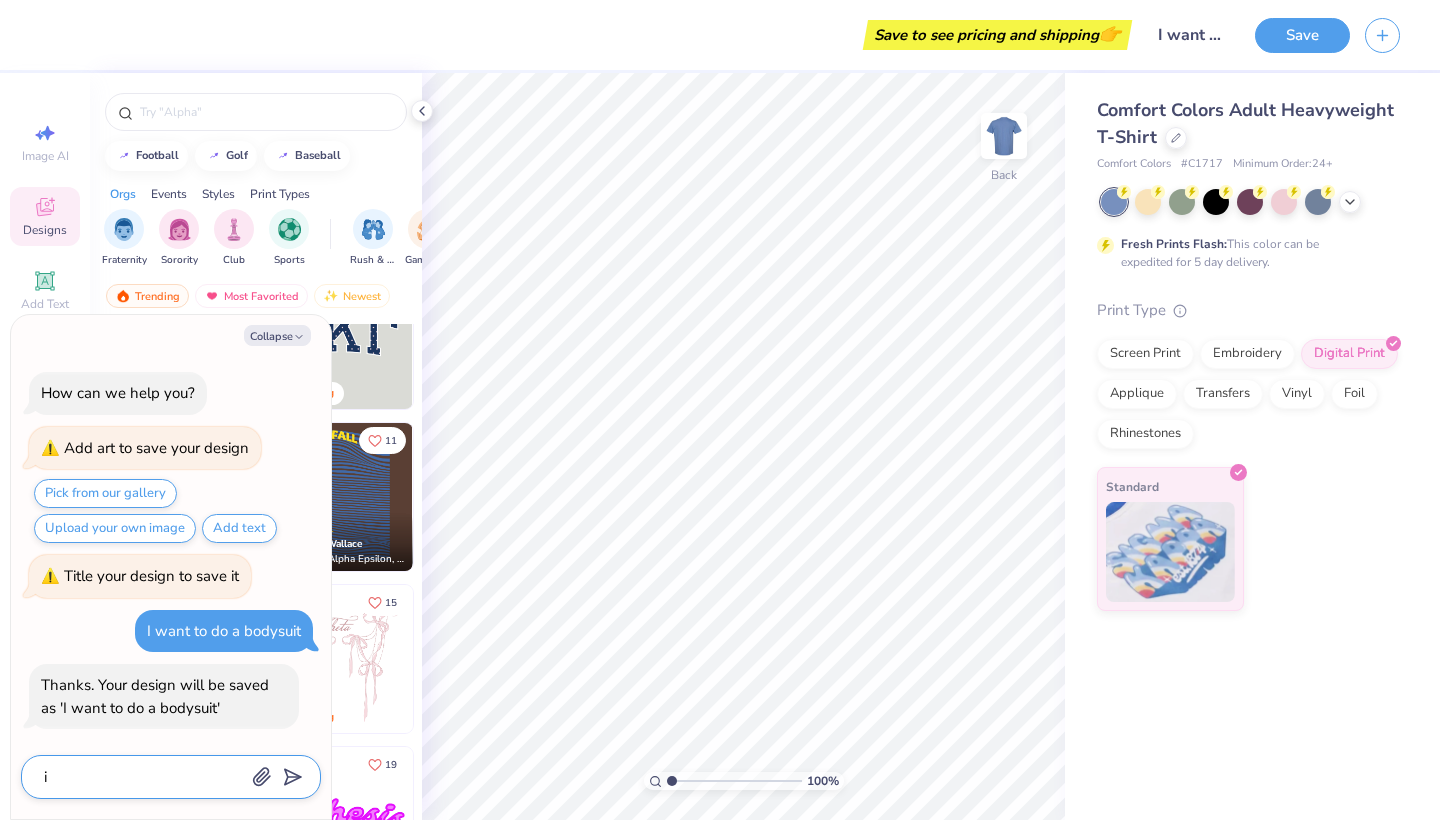 type on "i" 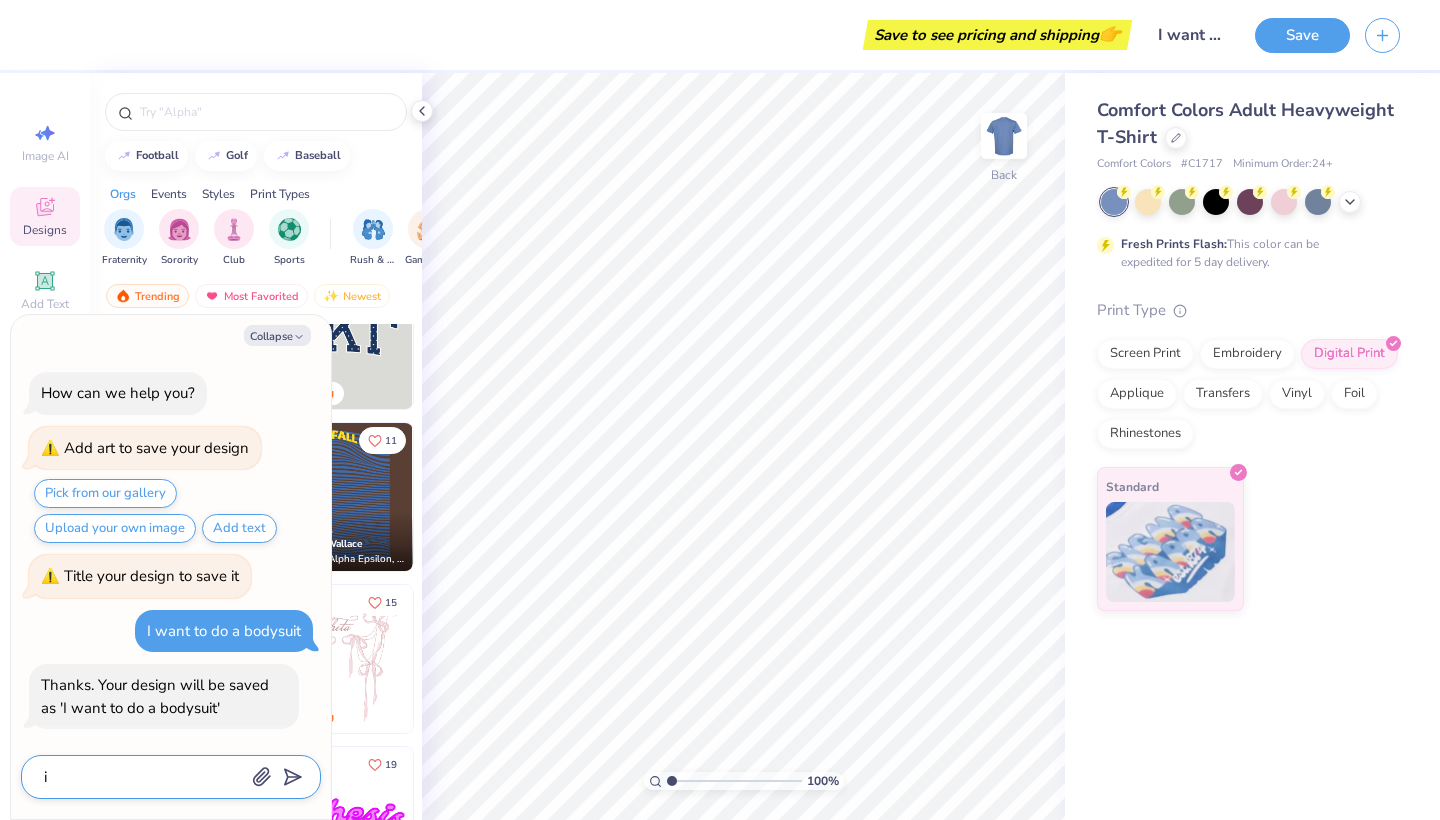 type on "x" 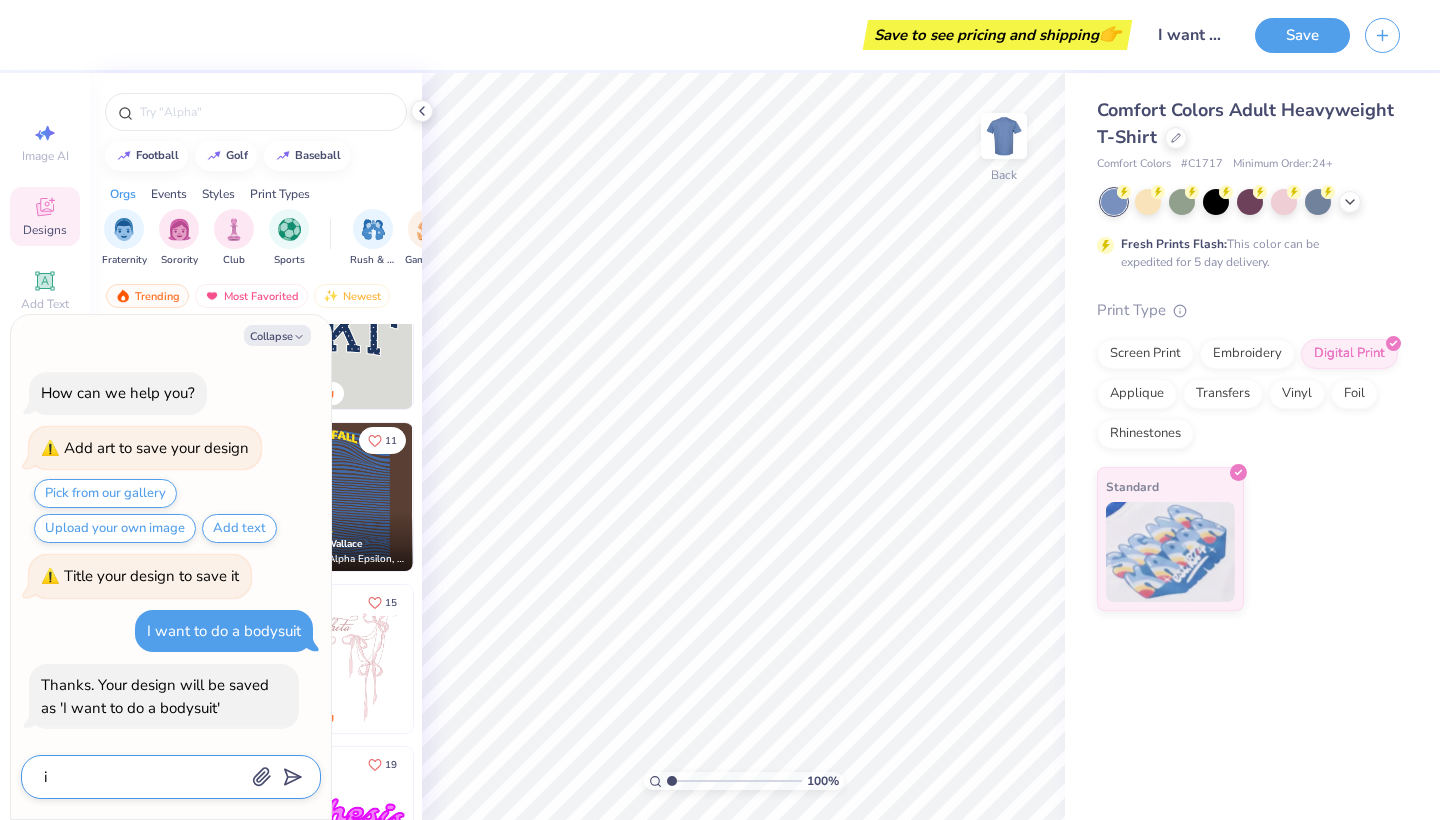 type on "i w" 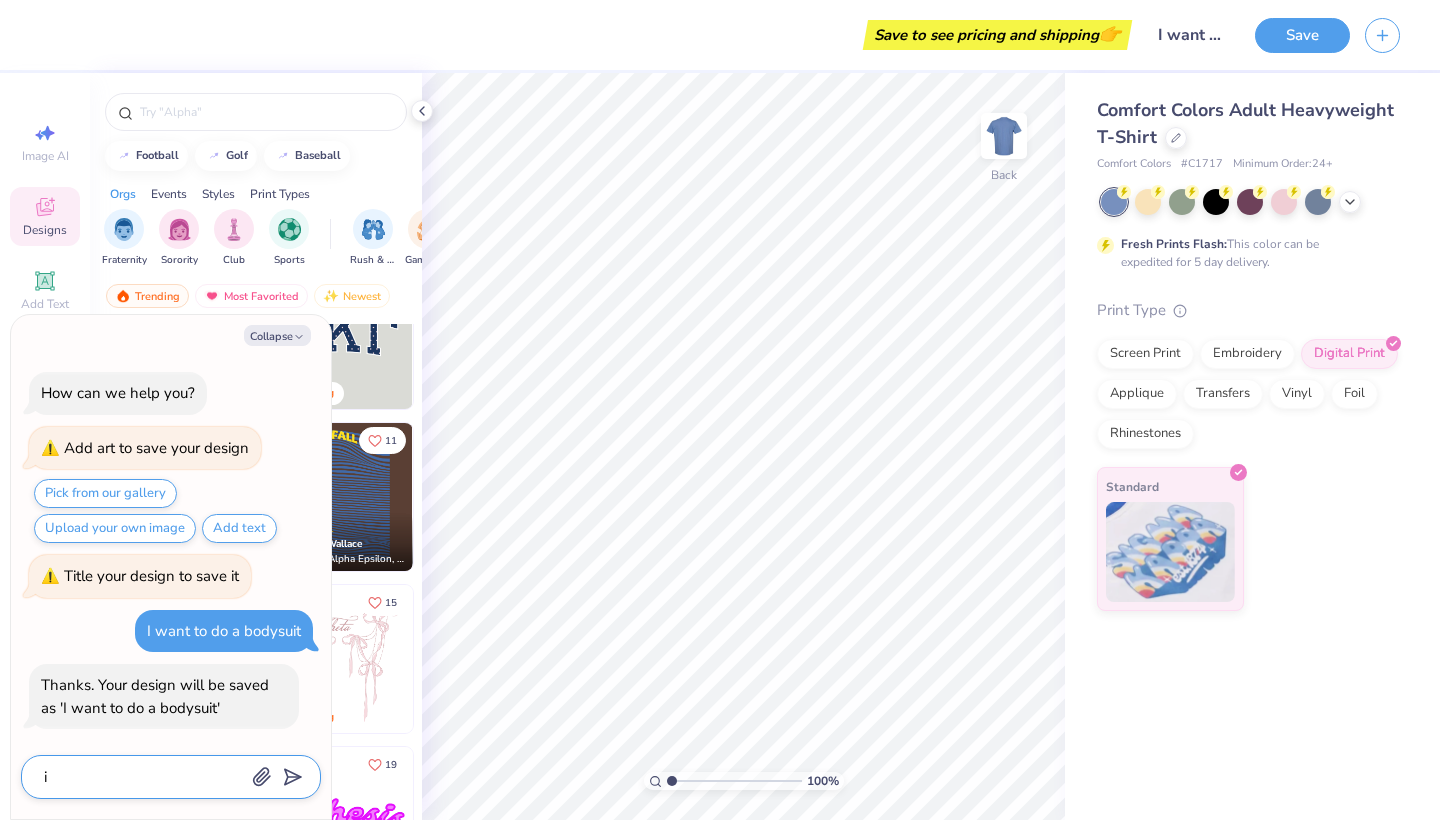type on "x" 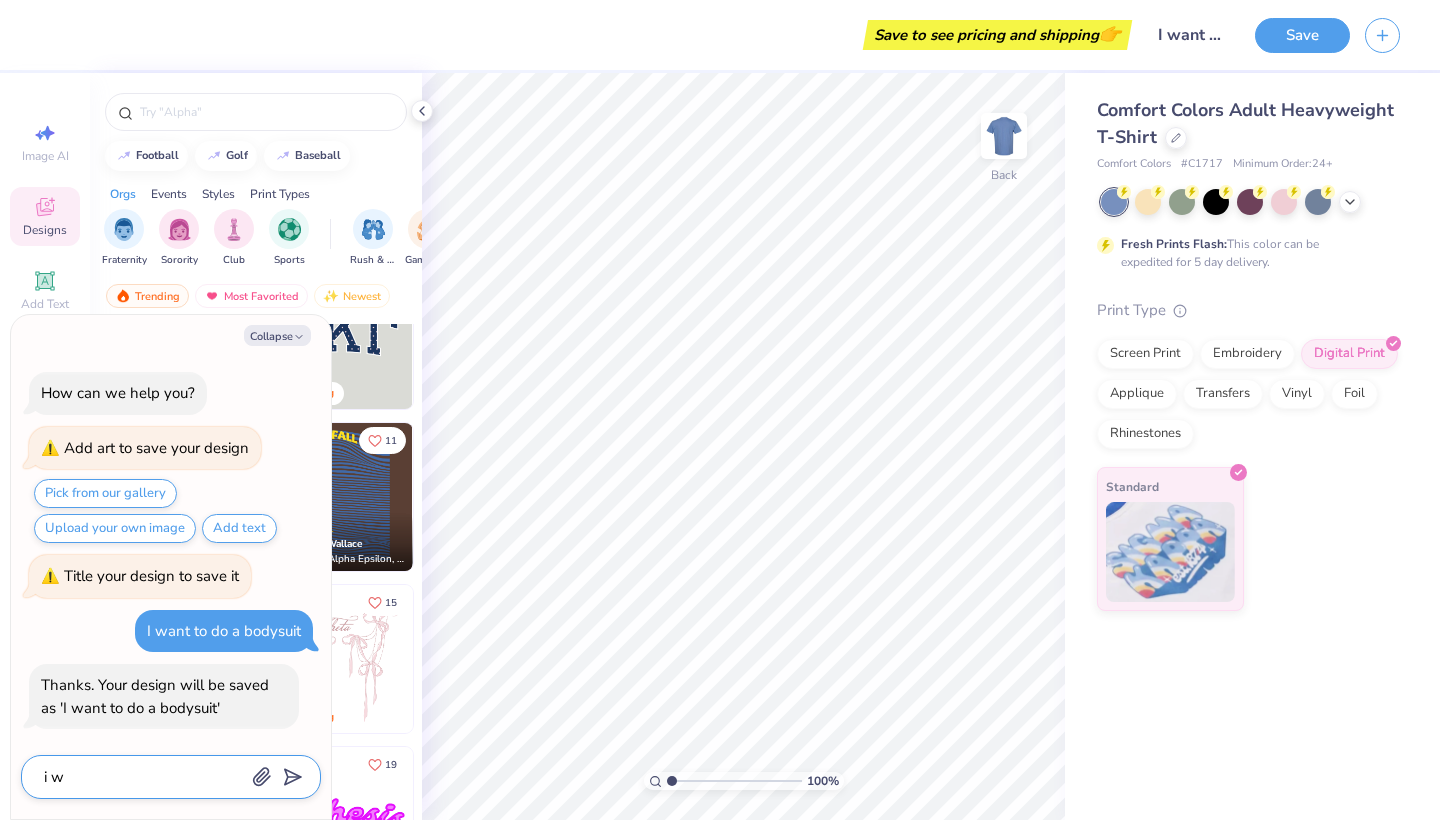 type on "i" 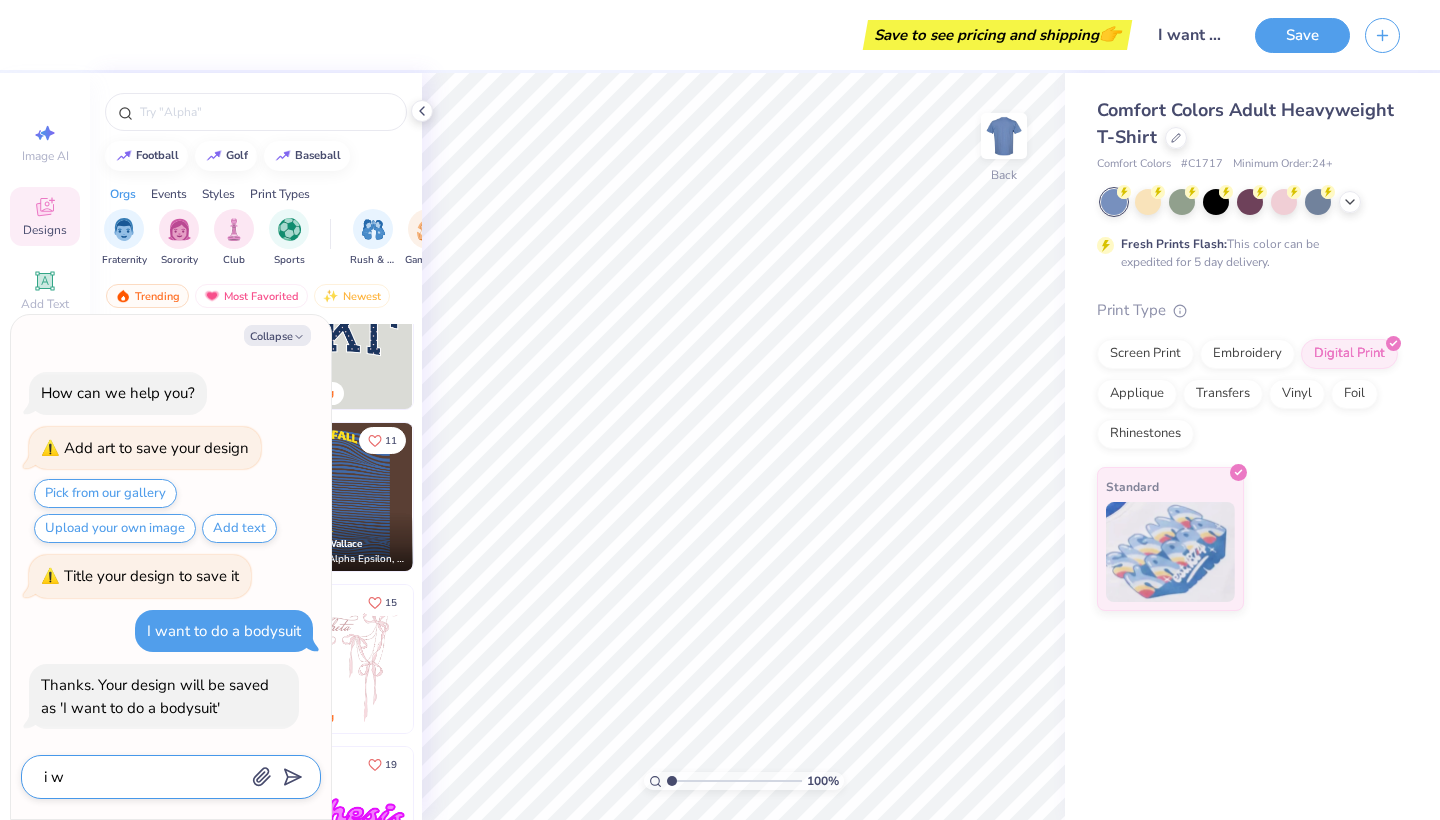 type on "x" 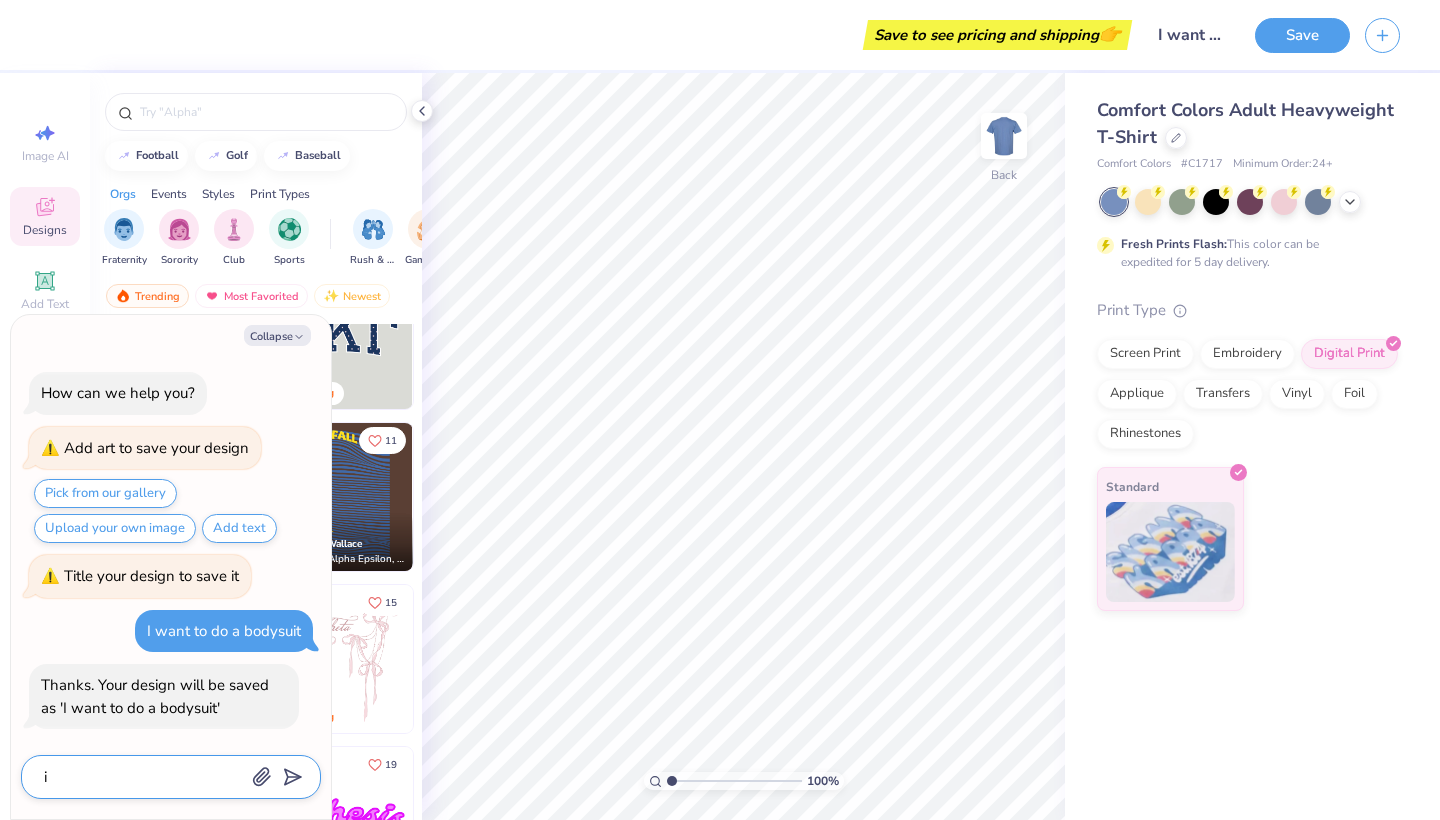 type on "i" 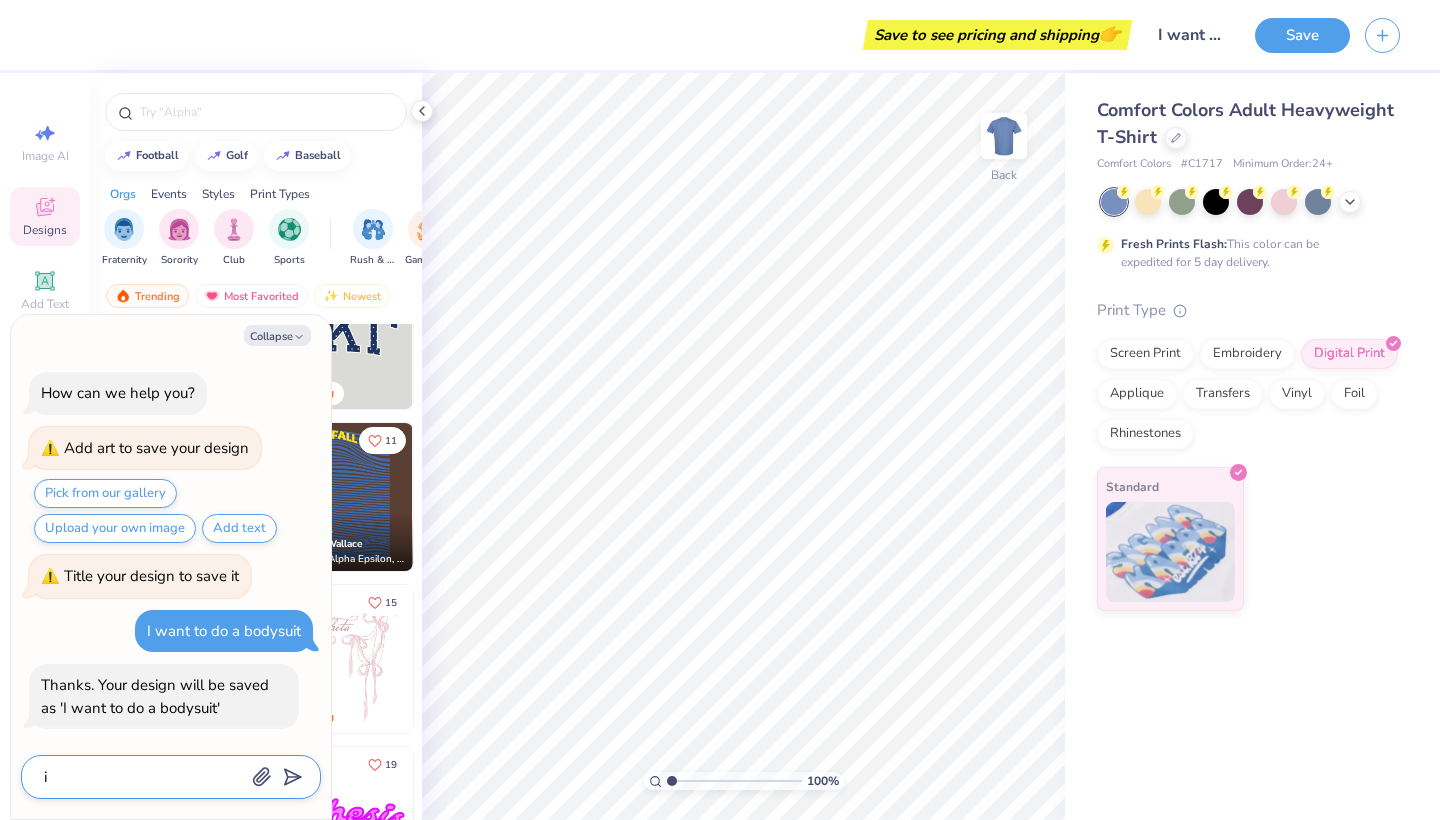 type on "x" 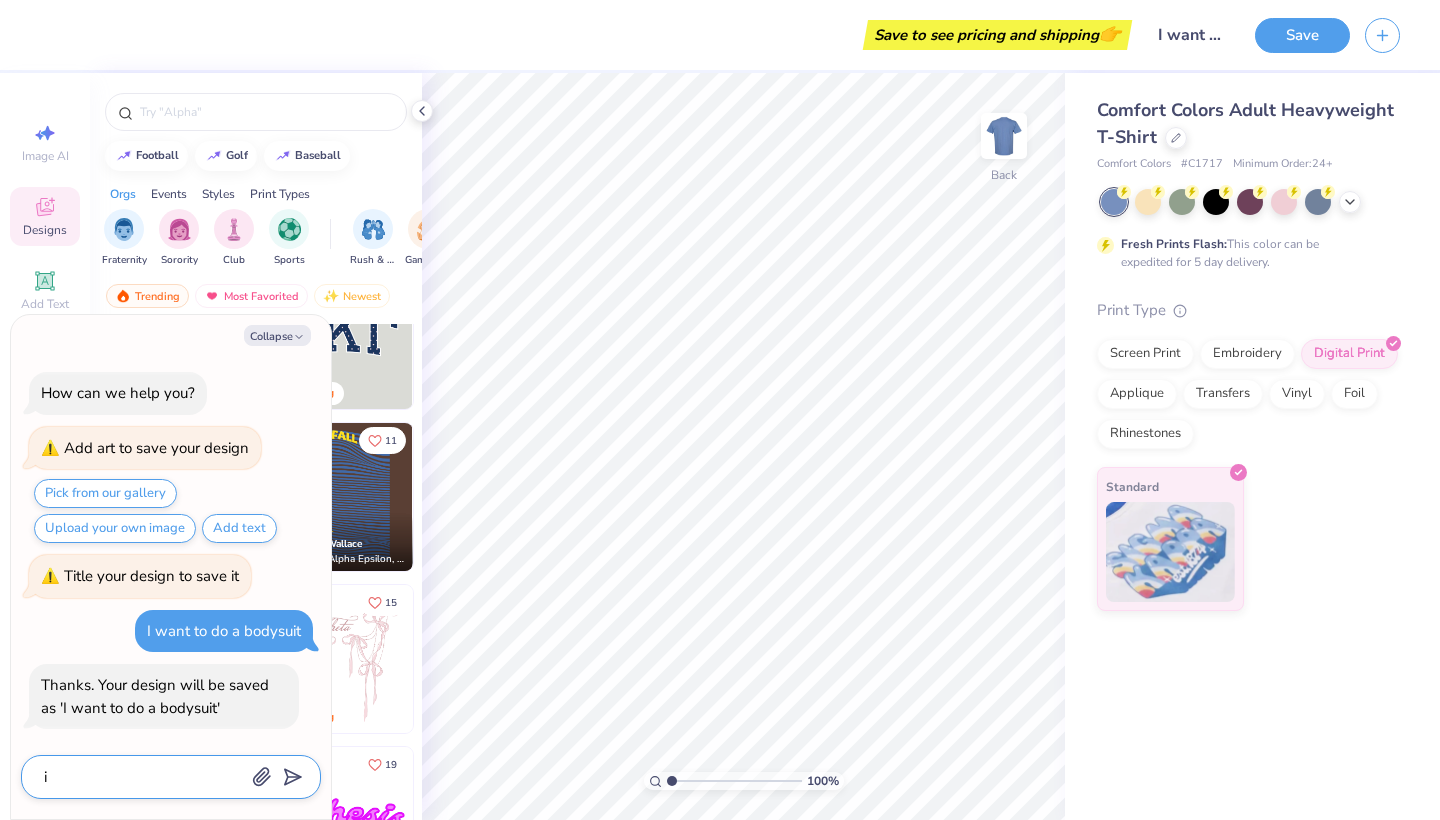 type 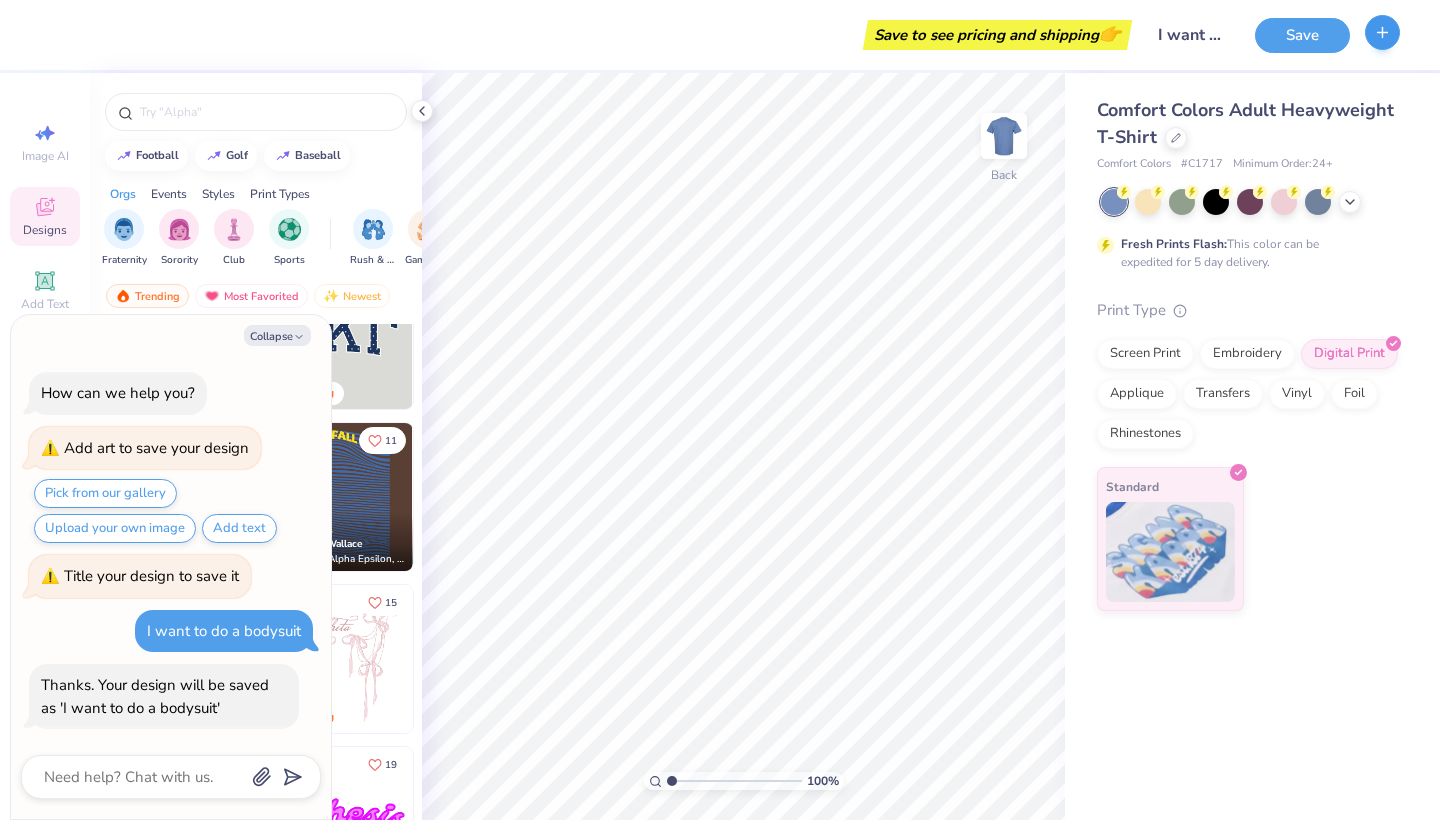 click 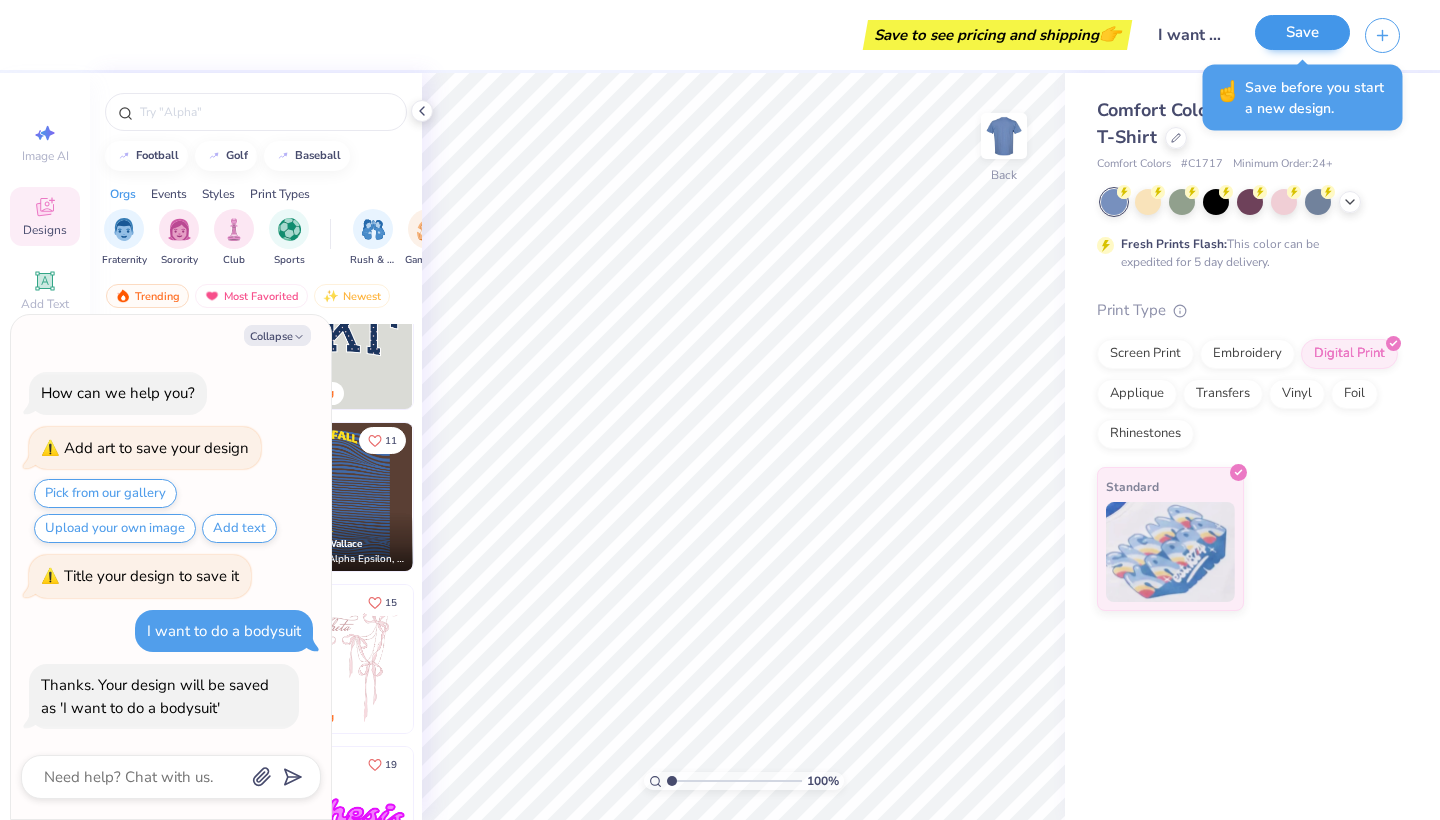 click on "Save" at bounding box center [1302, 32] 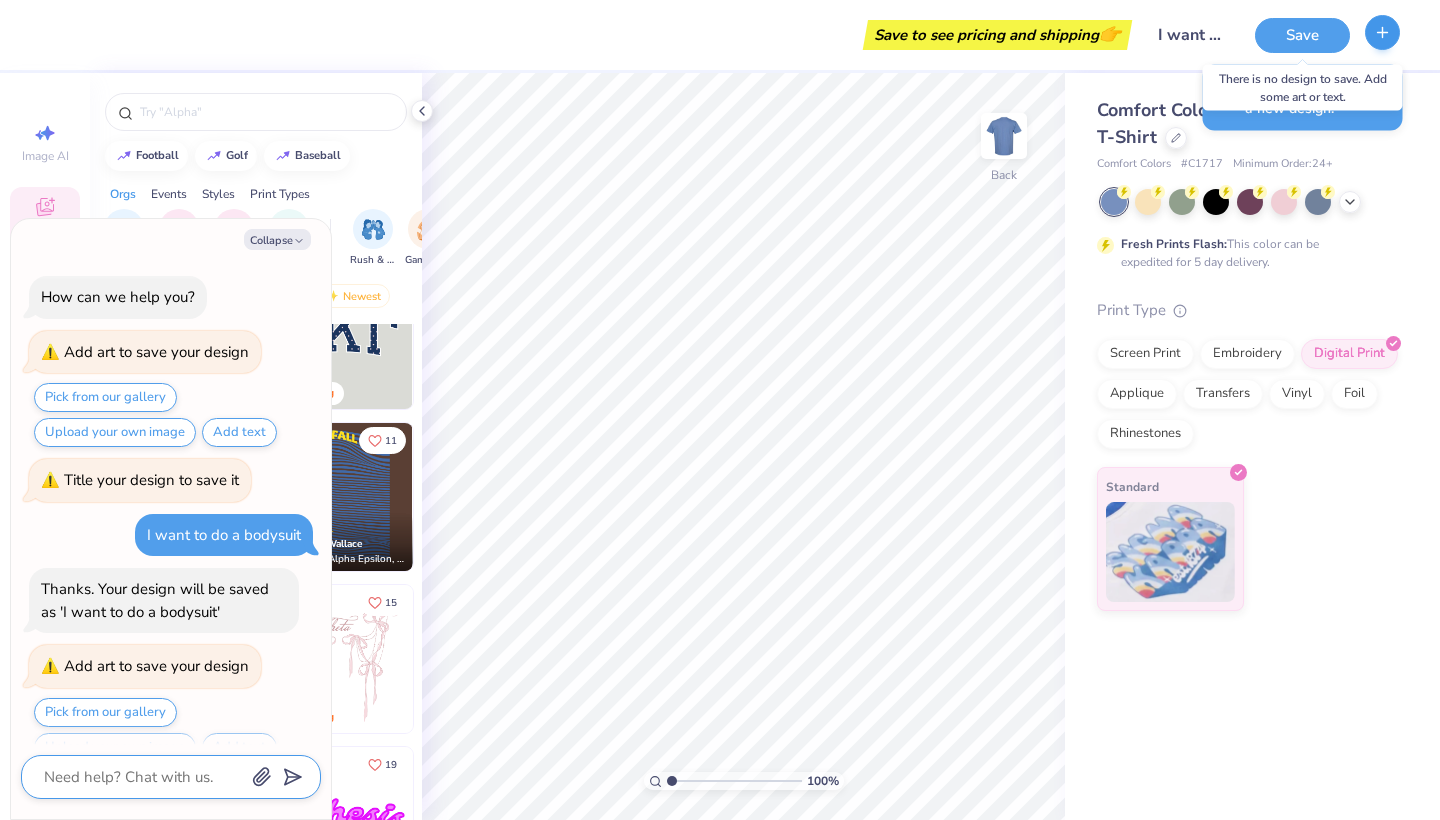 scroll, scrollTop: 29, scrollLeft: 0, axis: vertical 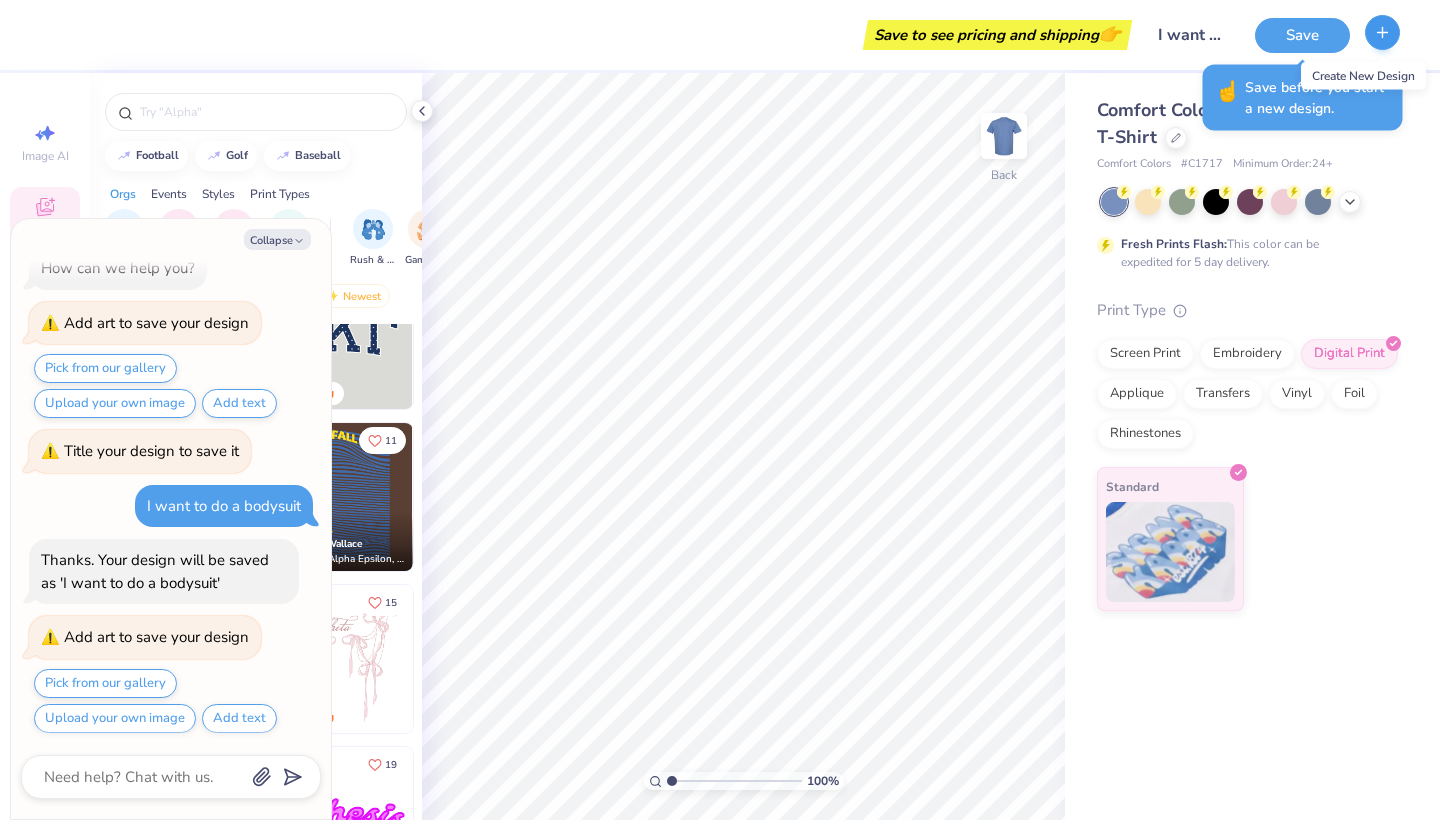 click at bounding box center (1382, 32) 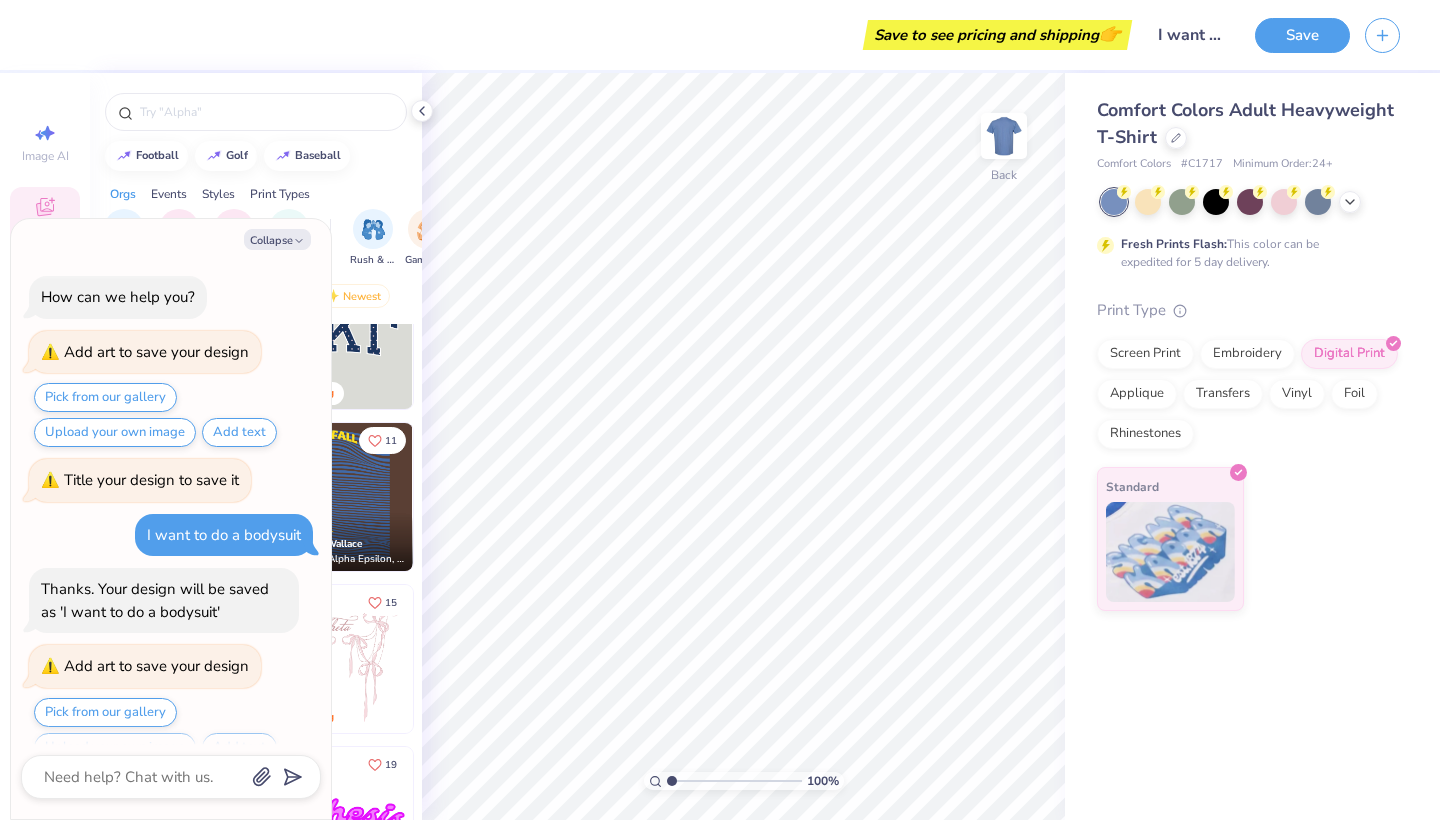 scroll, scrollTop: 0, scrollLeft: 0, axis: both 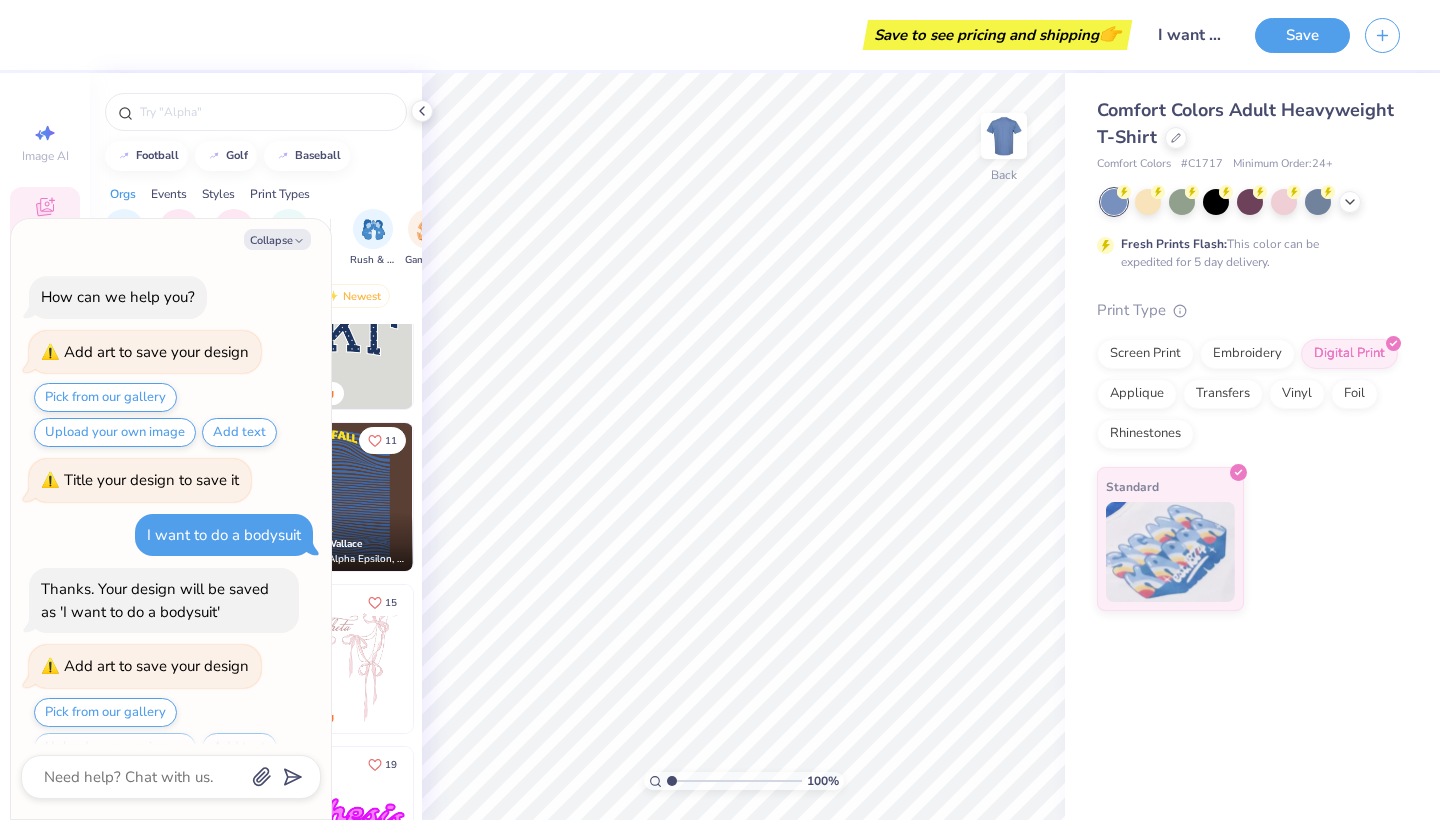 type on "x" 